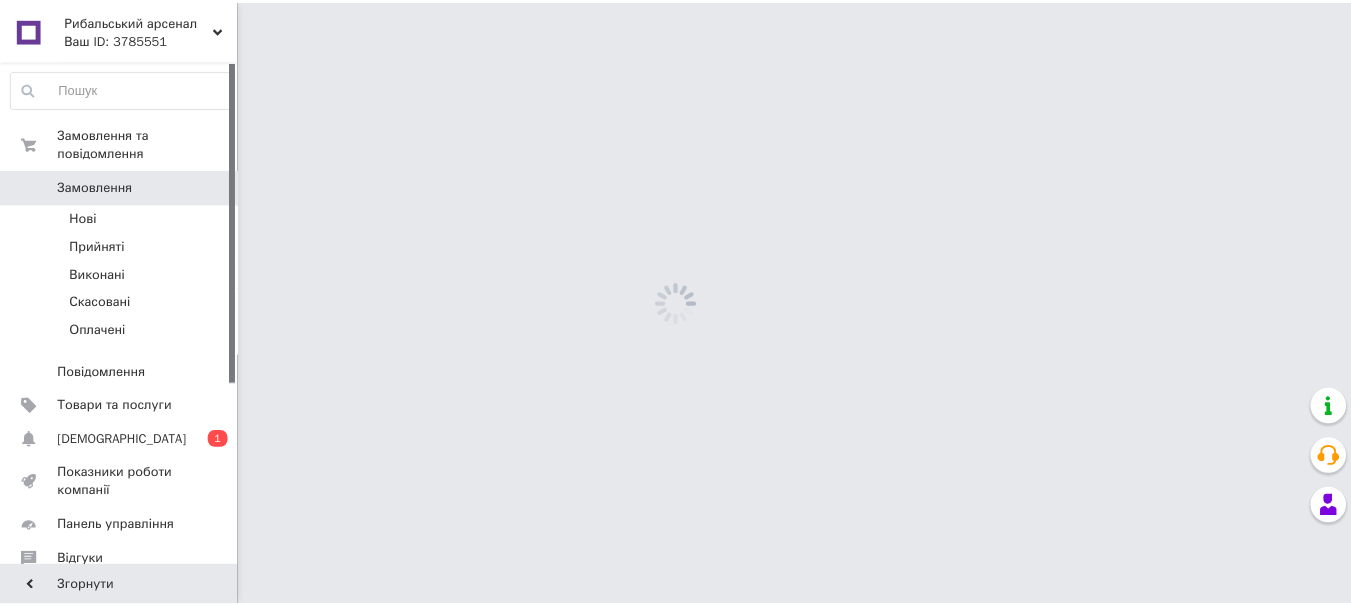 scroll, scrollTop: 0, scrollLeft: 0, axis: both 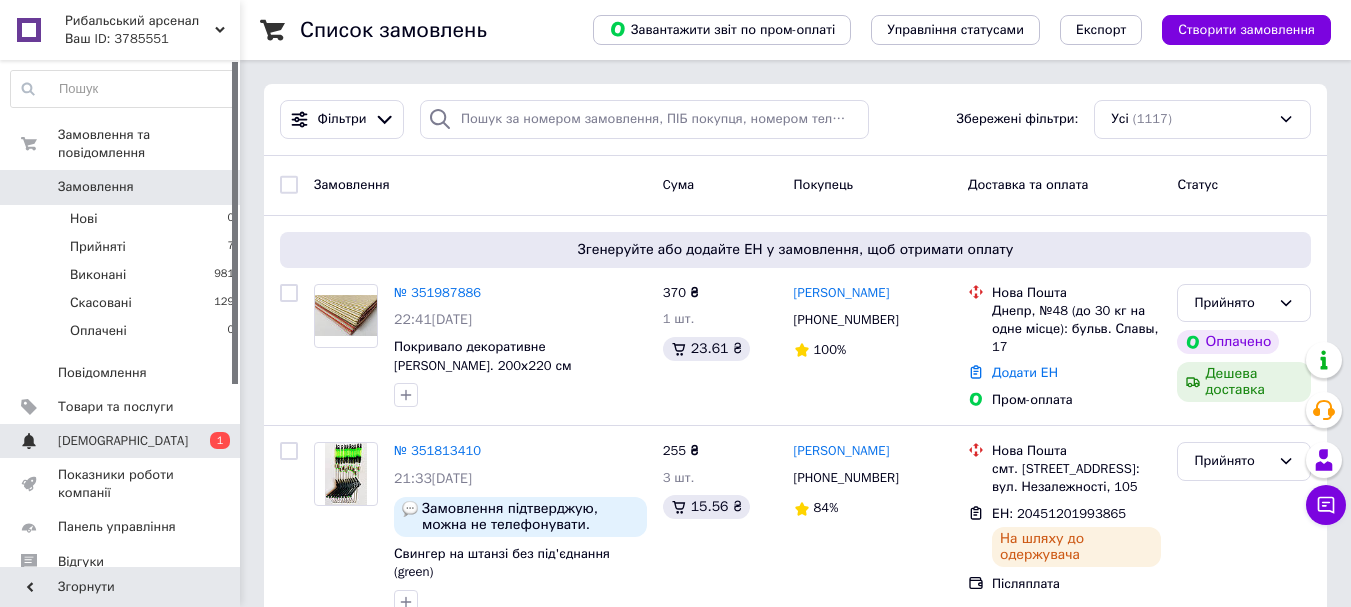 click on "0 1" at bounding box center [212, 441] 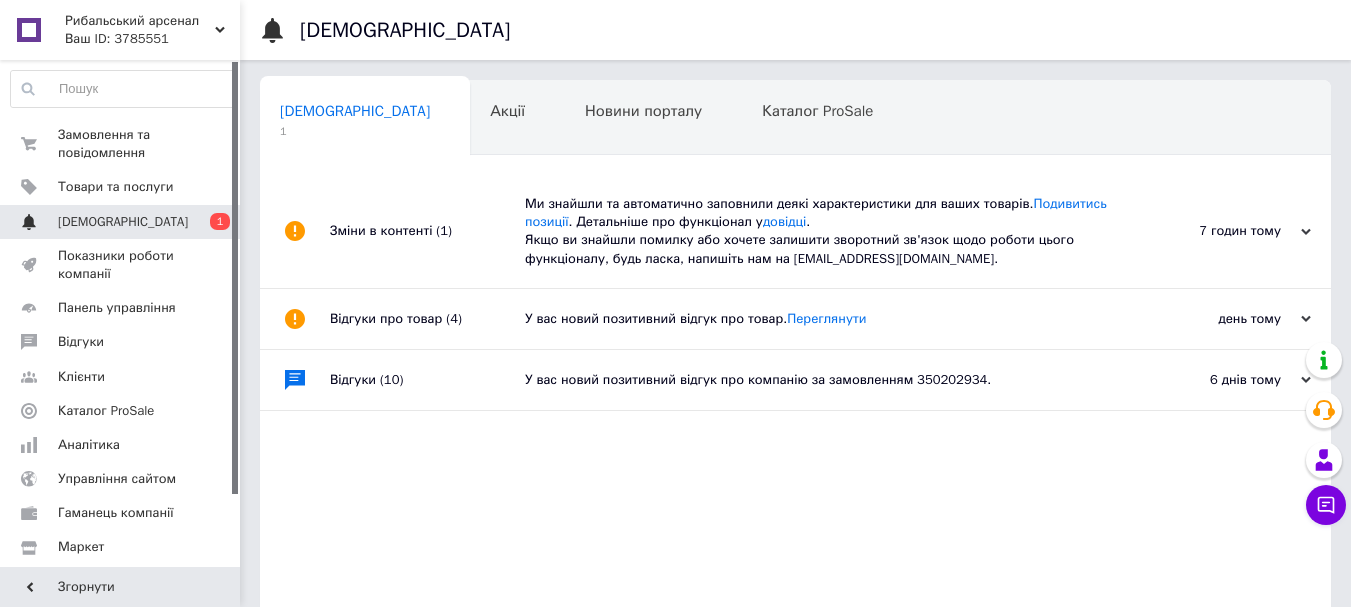 click on "[DEMOGRAPHIC_DATA]" at bounding box center (121, 222) 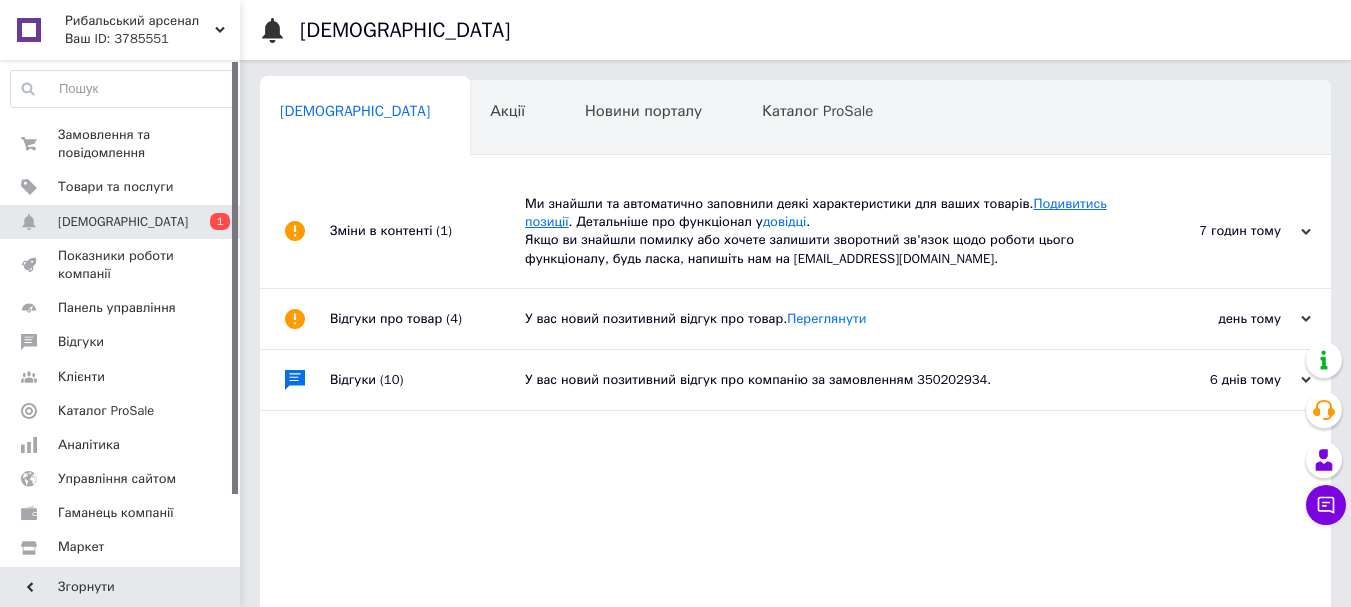 click on "Подивитись позиції" at bounding box center [816, 212] 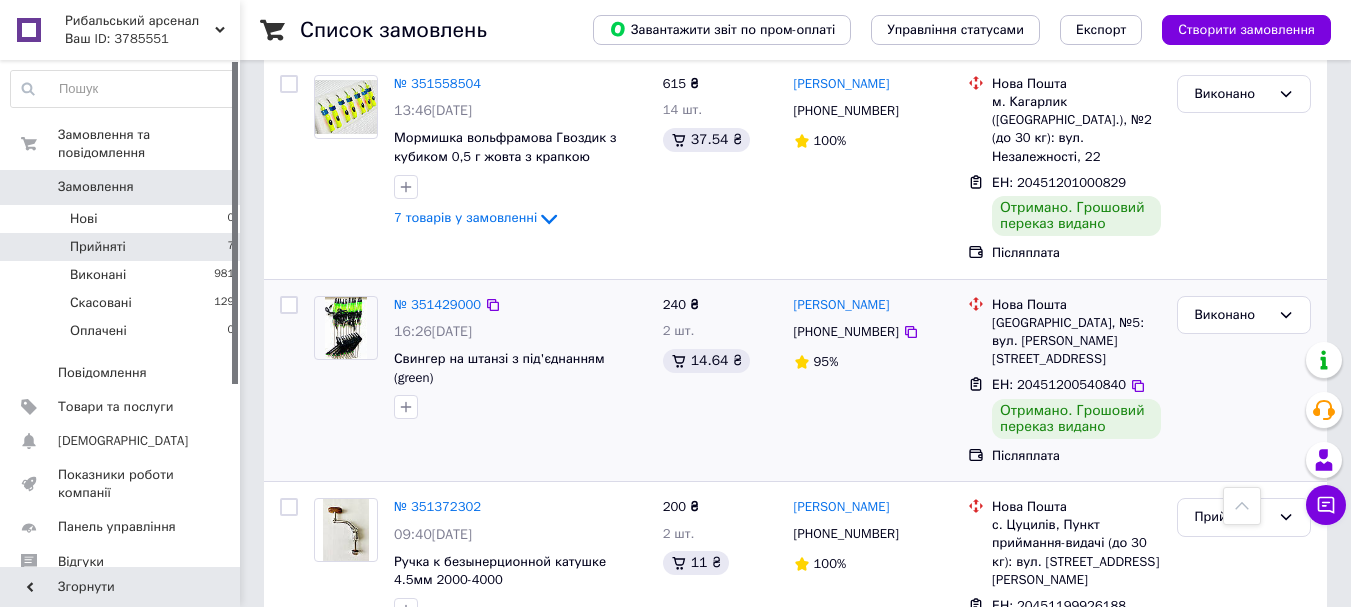 scroll, scrollTop: 1069, scrollLeft: 0, axis: vertical 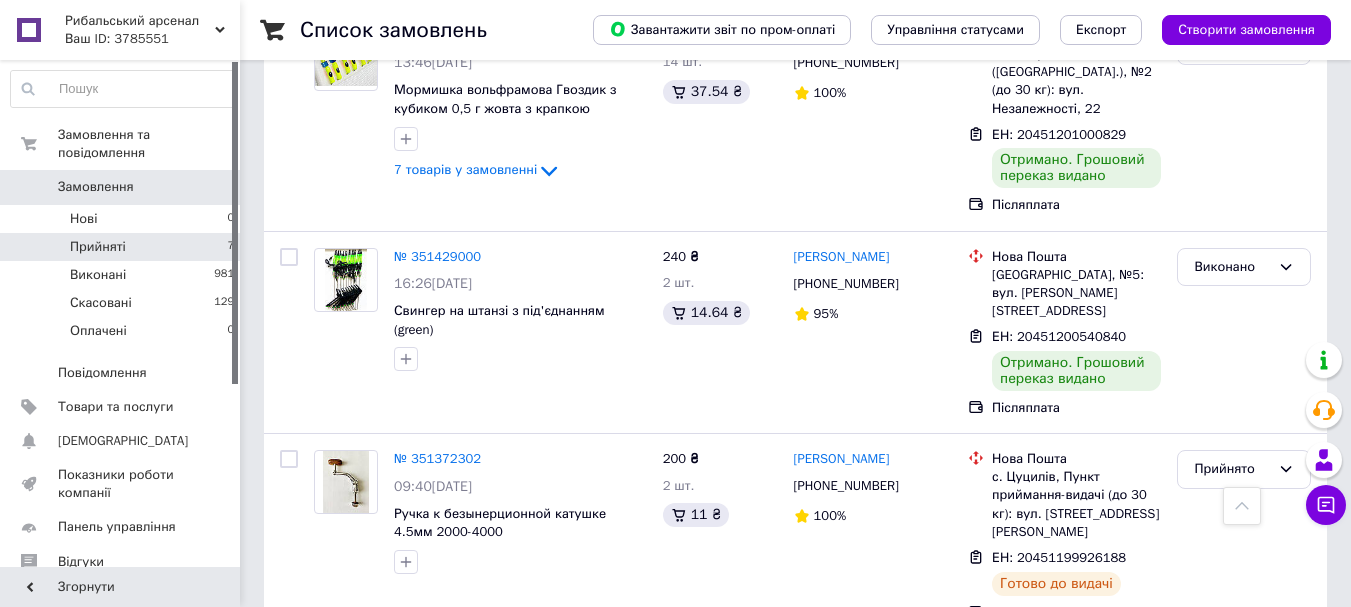 click on "Прийняті" at bounding box center (98, 247) 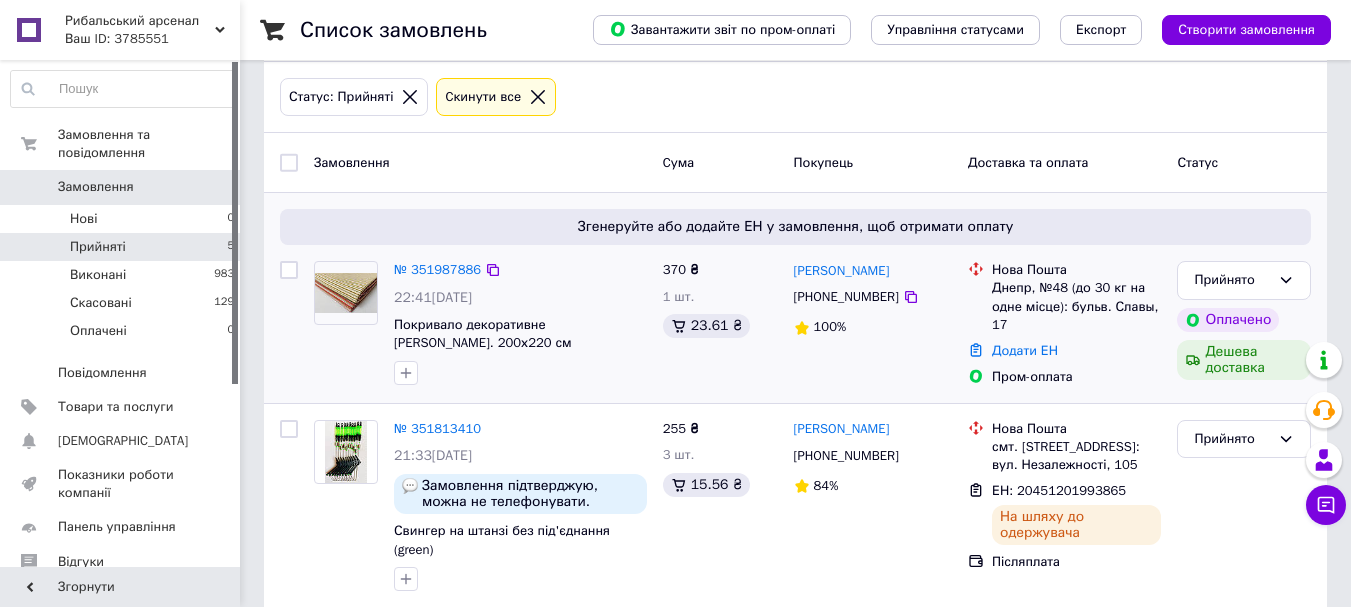 scroll, scrollTop: 82, scrollLeft: 0, axis: vertical 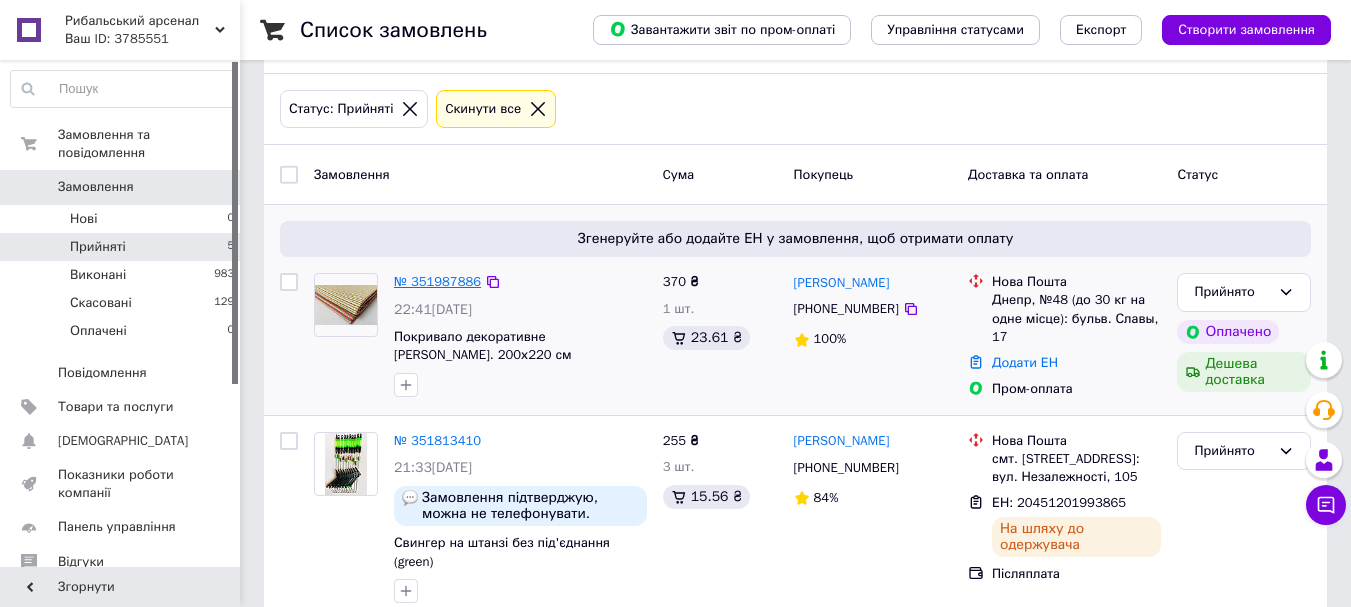 click on "№ 351987886" at bounding box center (437, 281) 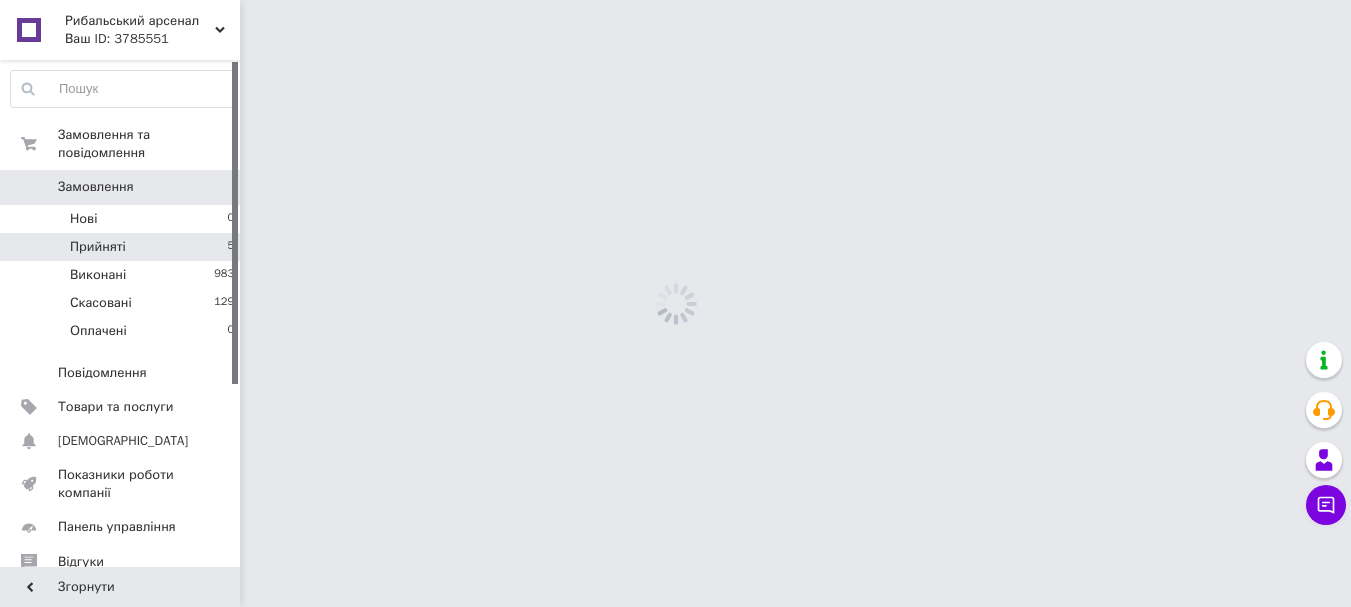 scroll, scrollTop: 0, scrollLeft: 0, axis: both 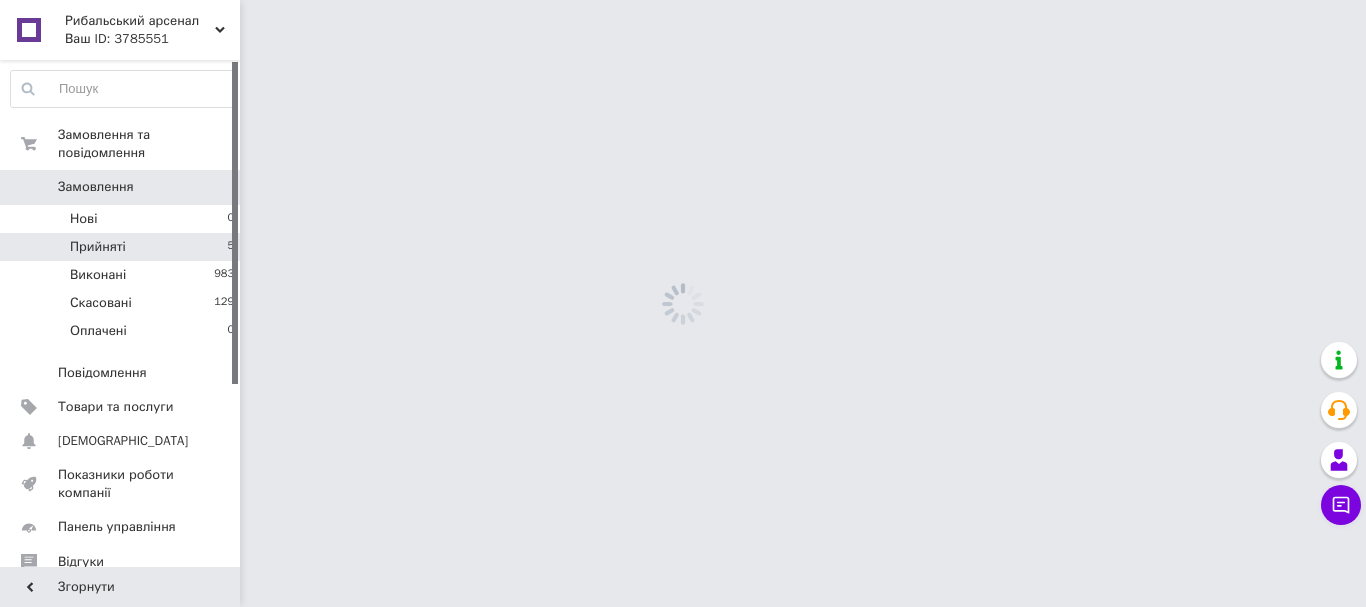 click on "Рибальський арсенал Ваш ID: 3785551 Сайт Рибальський арсенал Кабінет покупця Перевірити стан системи Сторінка на порталі Довідка Вийти Замовлення та повідомлення Замовлення 0 Нові 0 Прийняті 5 Виконані 983 Скасовані 129 Оплачені 0 Повідомлення 0 Товари та послуги Сповіщення 0 0 Показники роботи компанії Панель управління Відгуки Клієнти Каталог ProSale Аналітика Управління сайтом Гаманець компанії Маркет Налаштування Тарифи та рахунки Prom топ Згорнути" at bounding box center (683, 0) 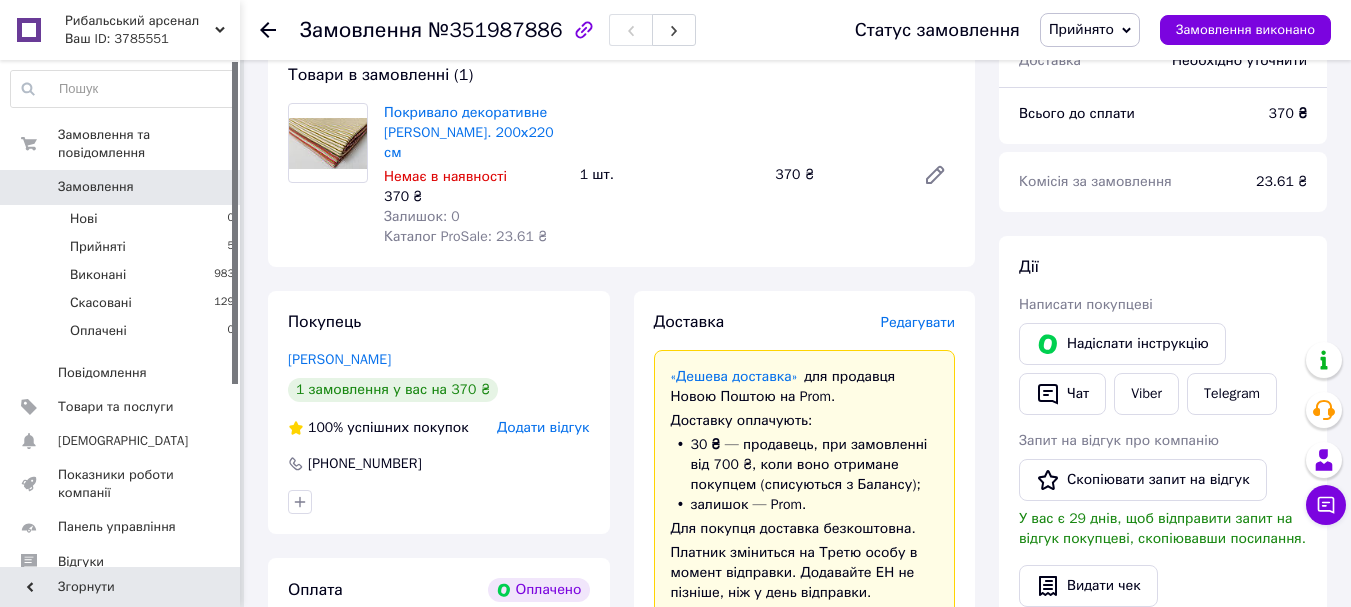 scroll, scrollTop: 200, scrollLeft: 0, axis: vertical 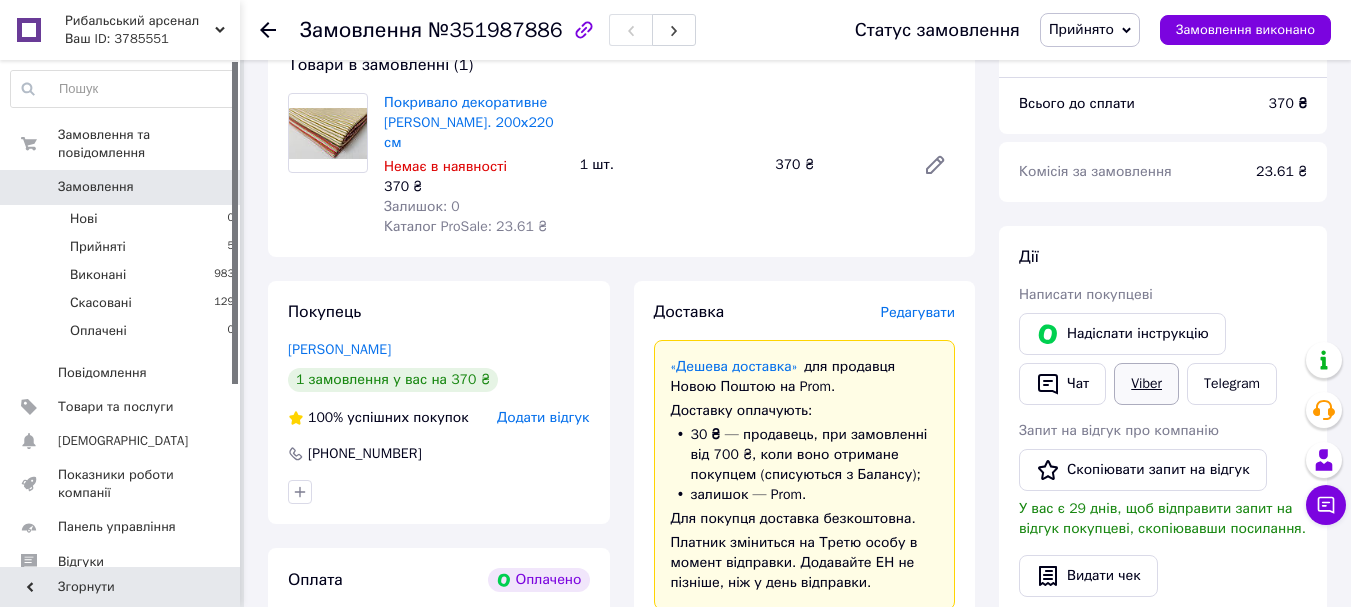click on "Viber" at bounding box center (1146, 384) 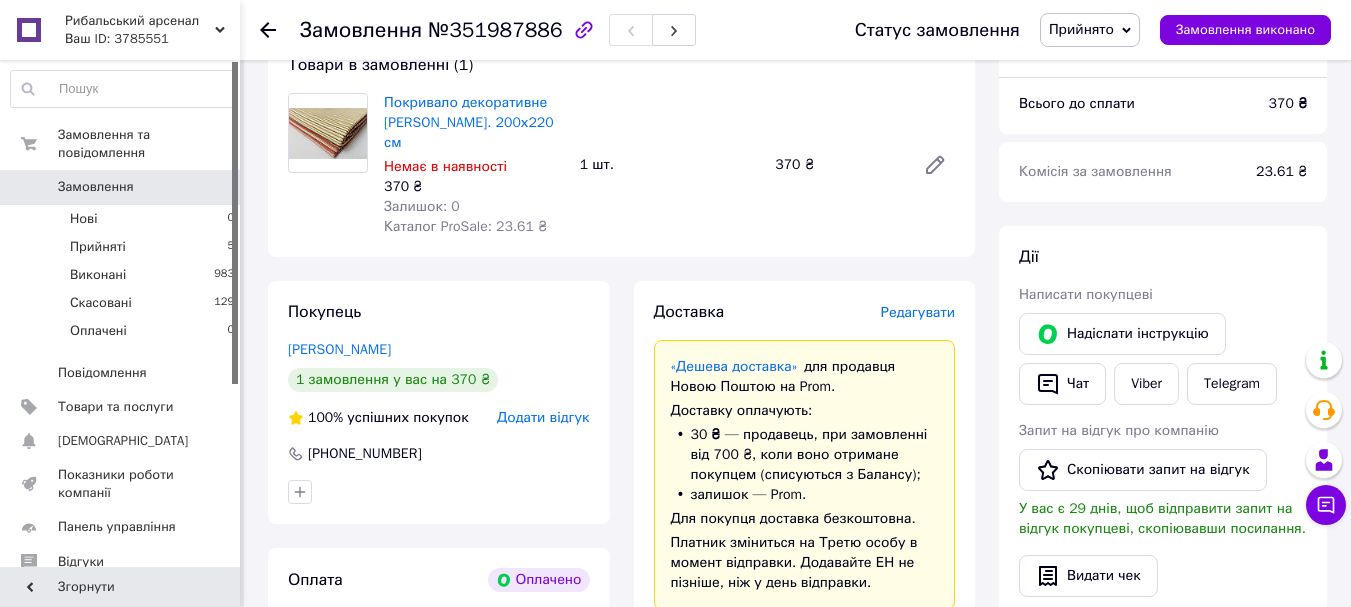 click on "1 шт." at bounding box center [670, 165] 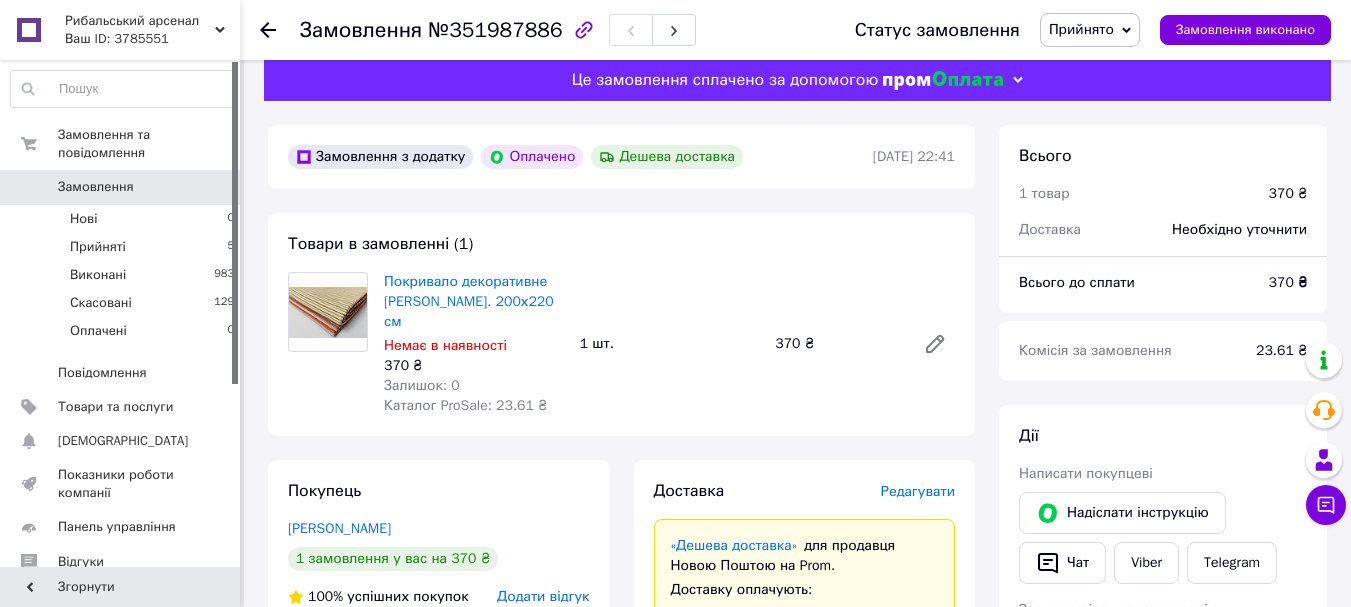 scroll, scrollTop: 0, scrollLeft: 0, axis: both 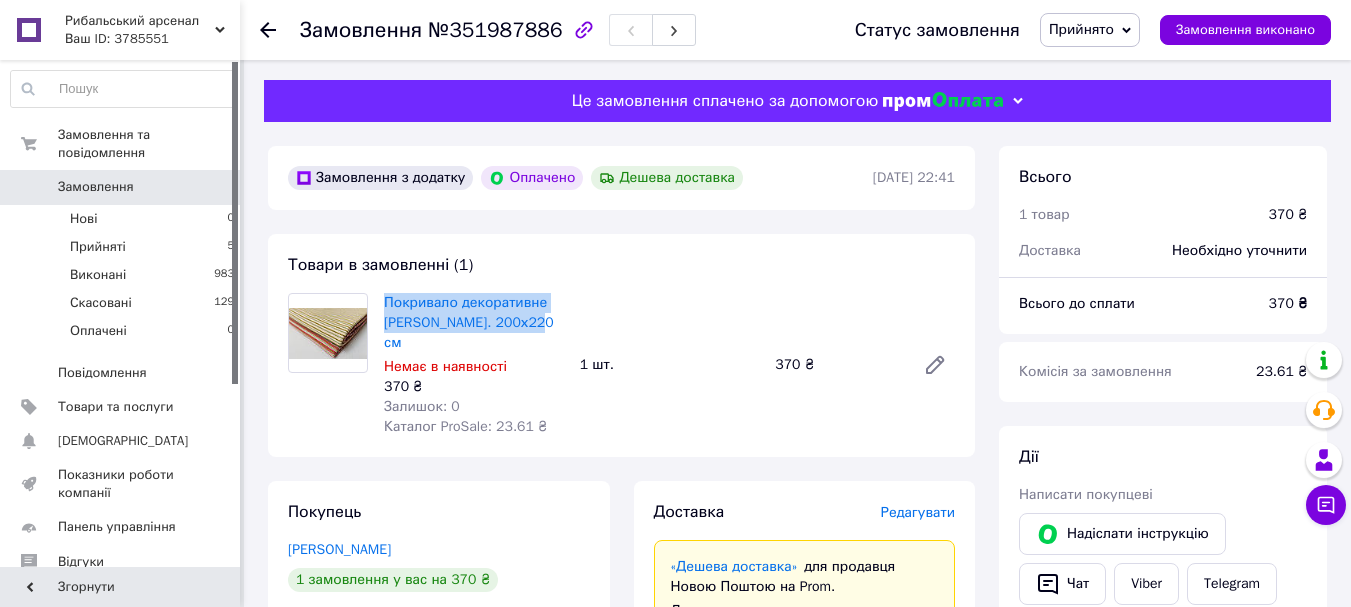 drag, startPoint x: 378, startPoint y: 303, endPoint x: 552, endPoint y: 326, distance: 175.51353 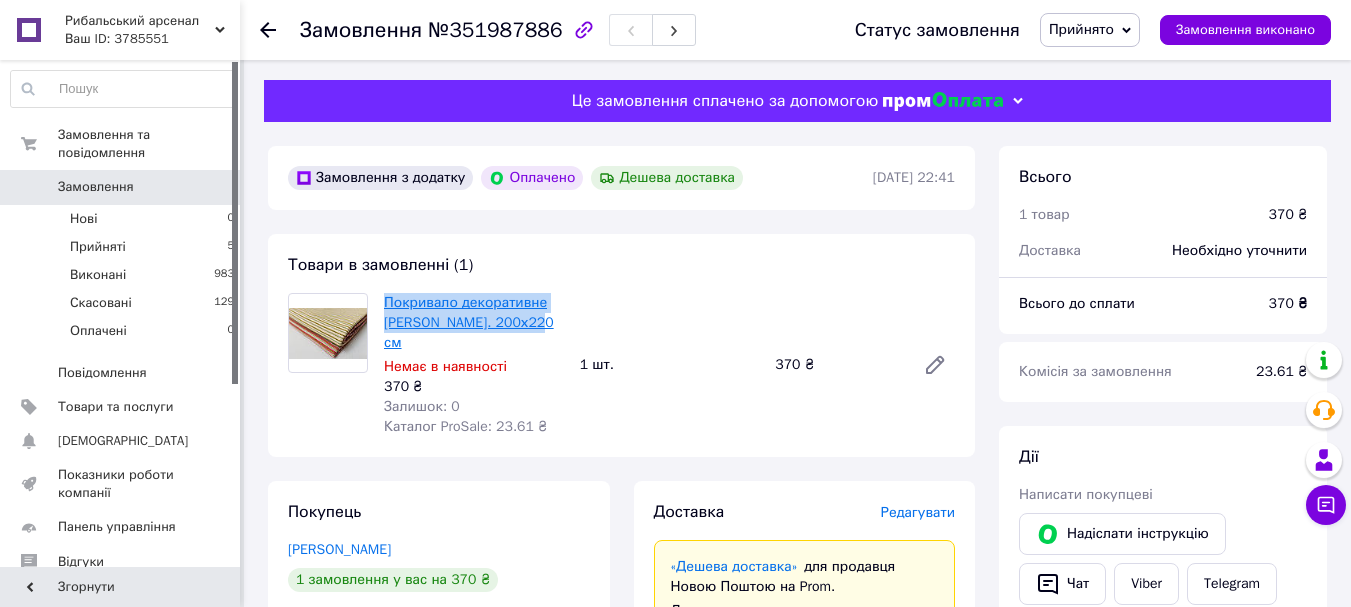 copy on "Покривало декоративне [PERSON_NAME]. 200х220 см" 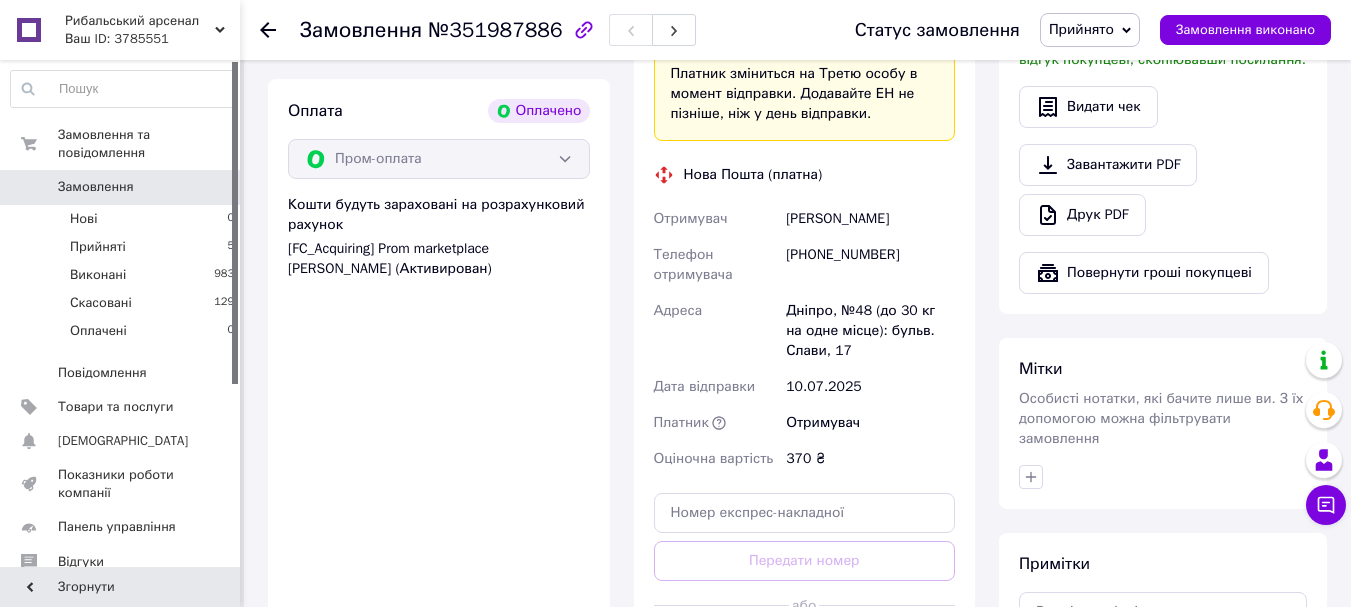 scroll, scrollTop: 700, scrollLeft: 0, axis: vertical 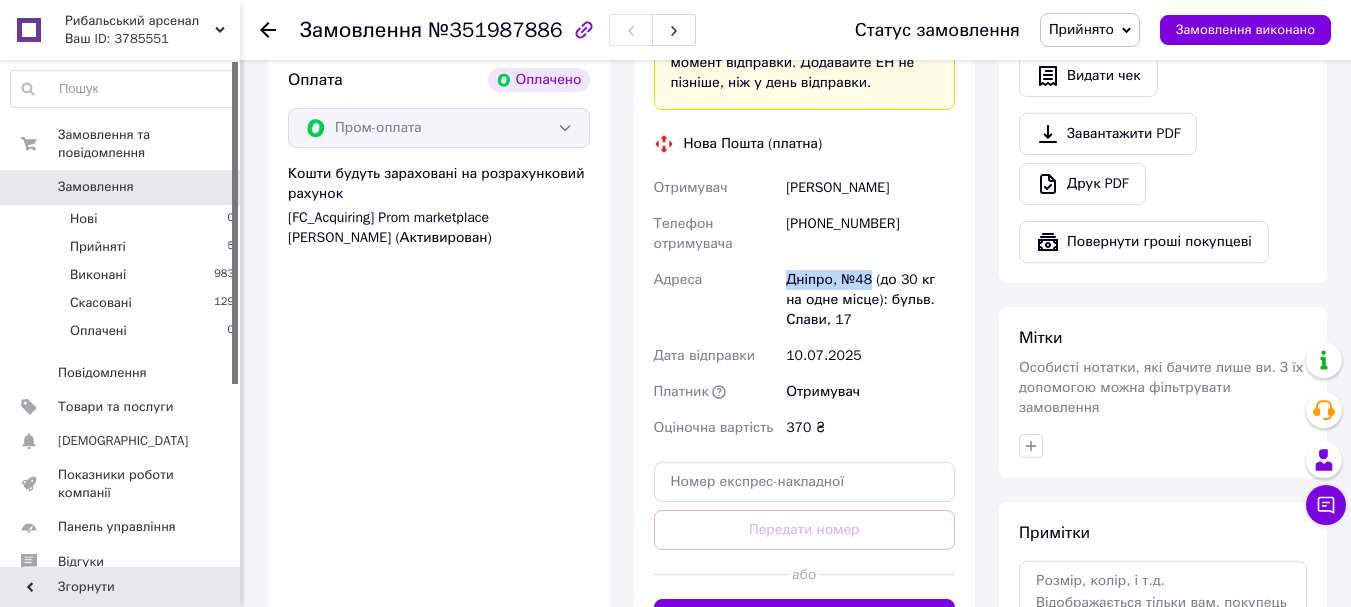 drag, startPoint x: 788, startPoint y: 260, endPoint x: 866, endPoint y: 254, distance: 78.23043 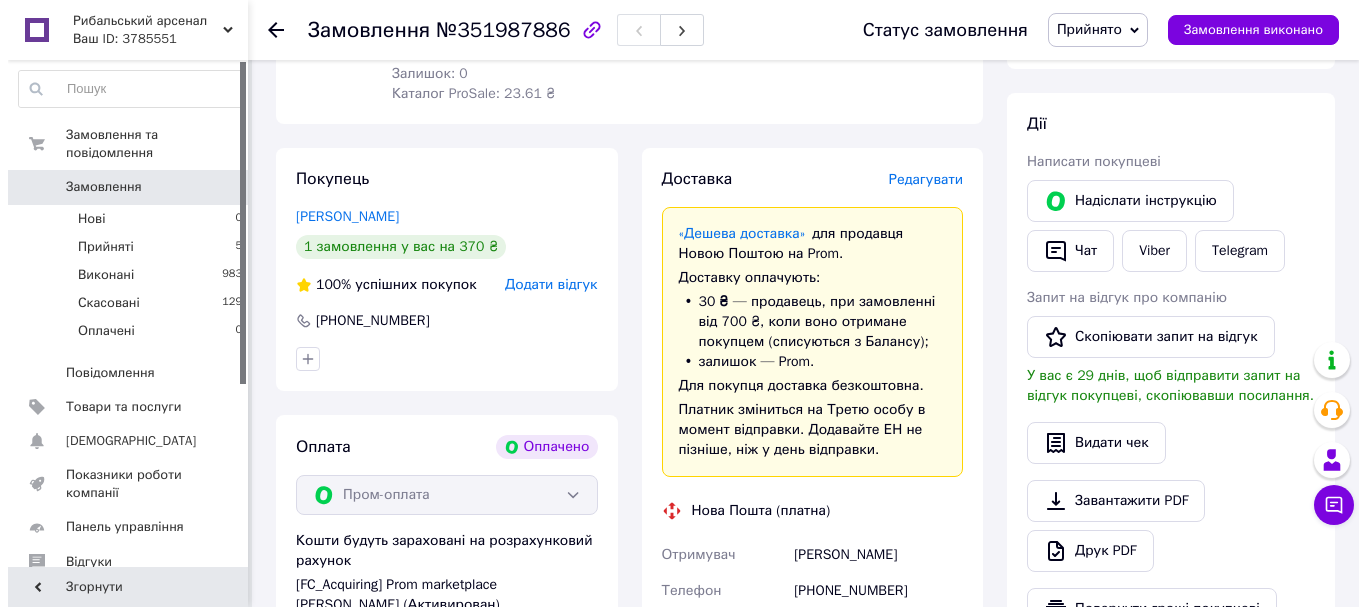 scroll, scrollTop: 300, scrollLeft: 0, axis: vertical 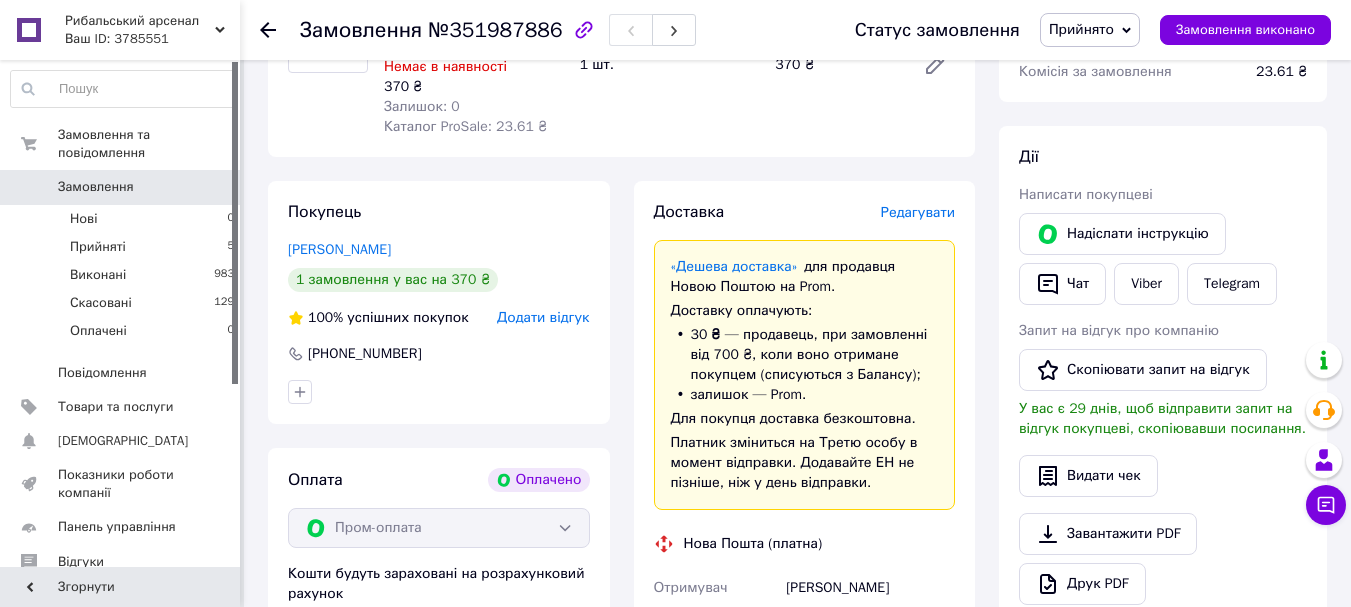 click on "Редагувати" at bounding box center [918, 212] 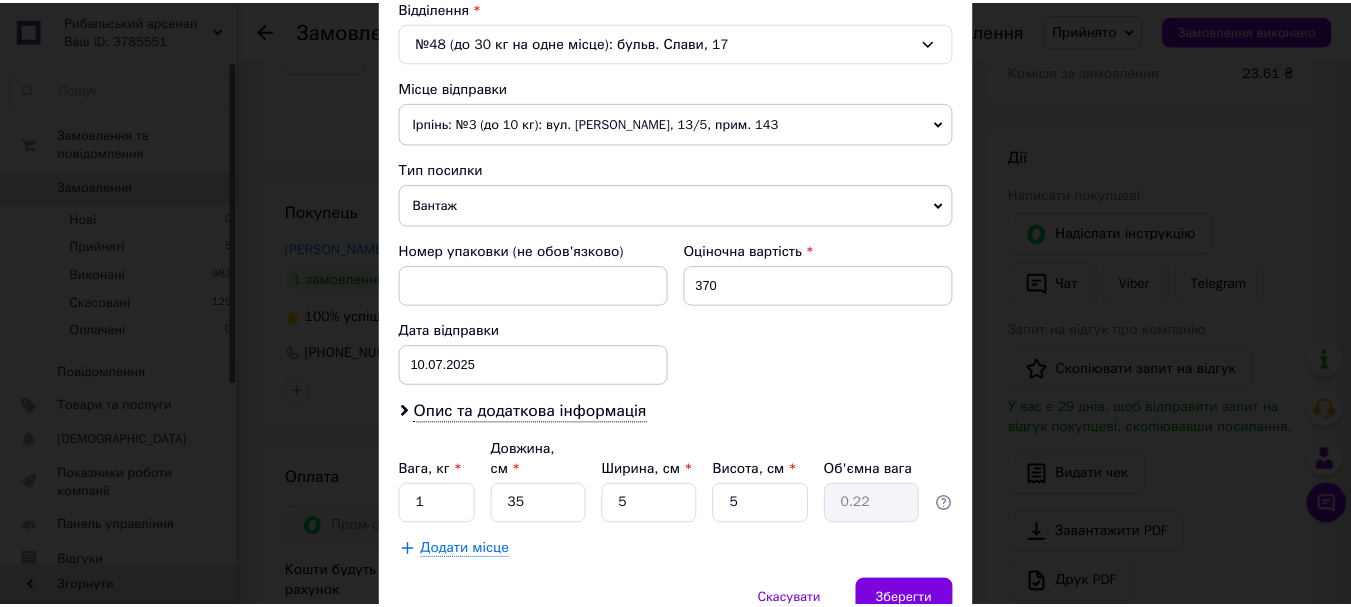 scroll, scrollTop: 721, scrollLeft: 0, axis: vertical 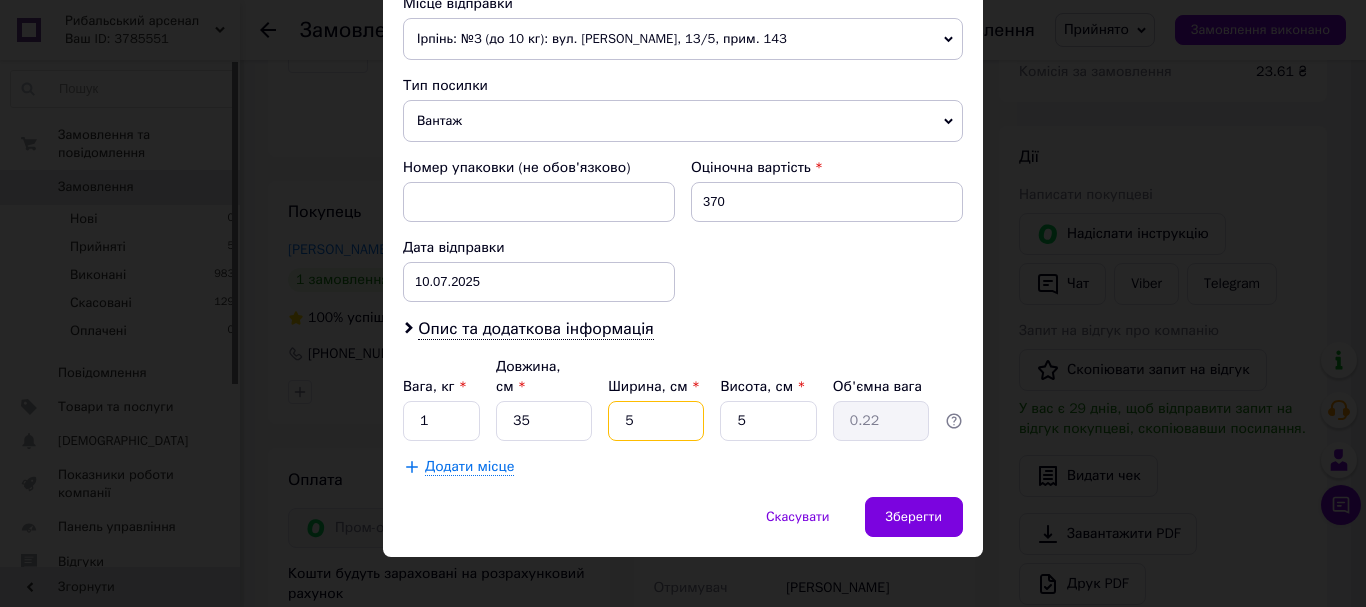 click on "5" at bounding box center [656, 421] 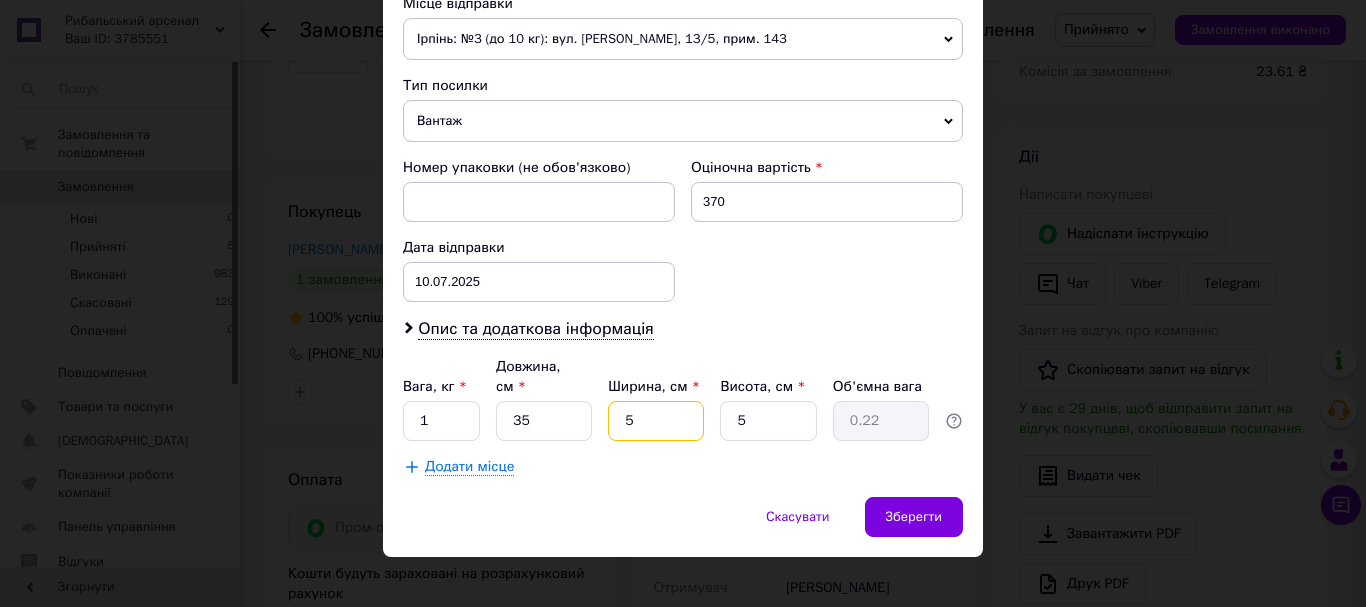 type 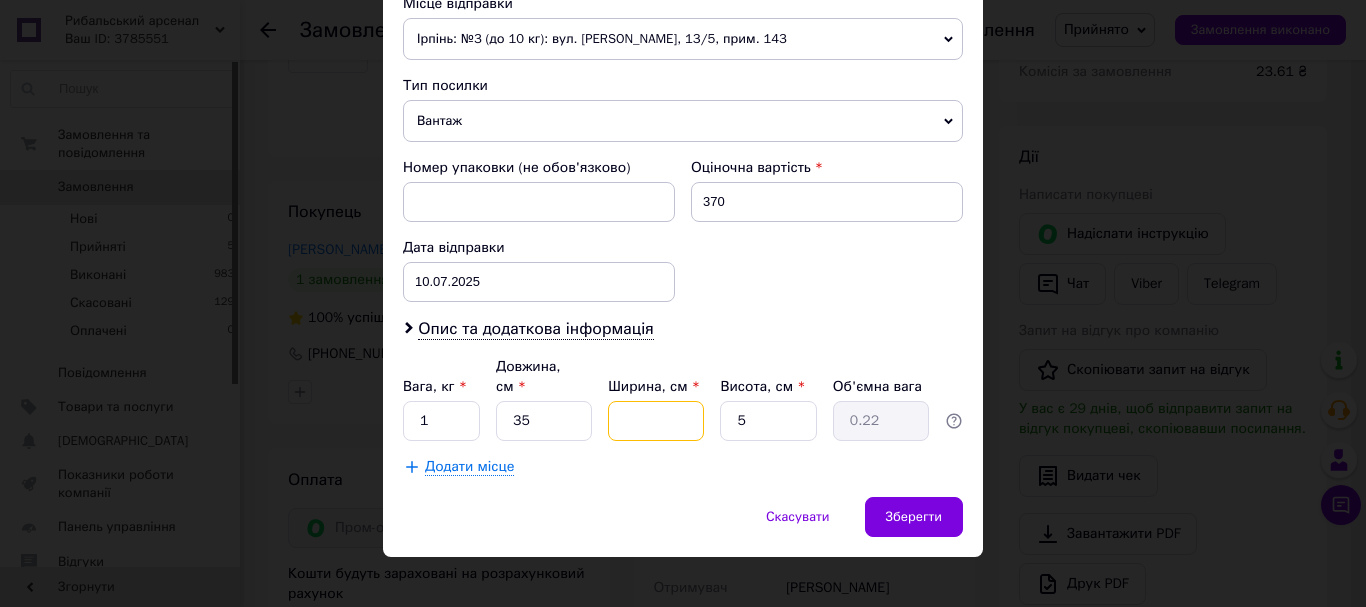 type 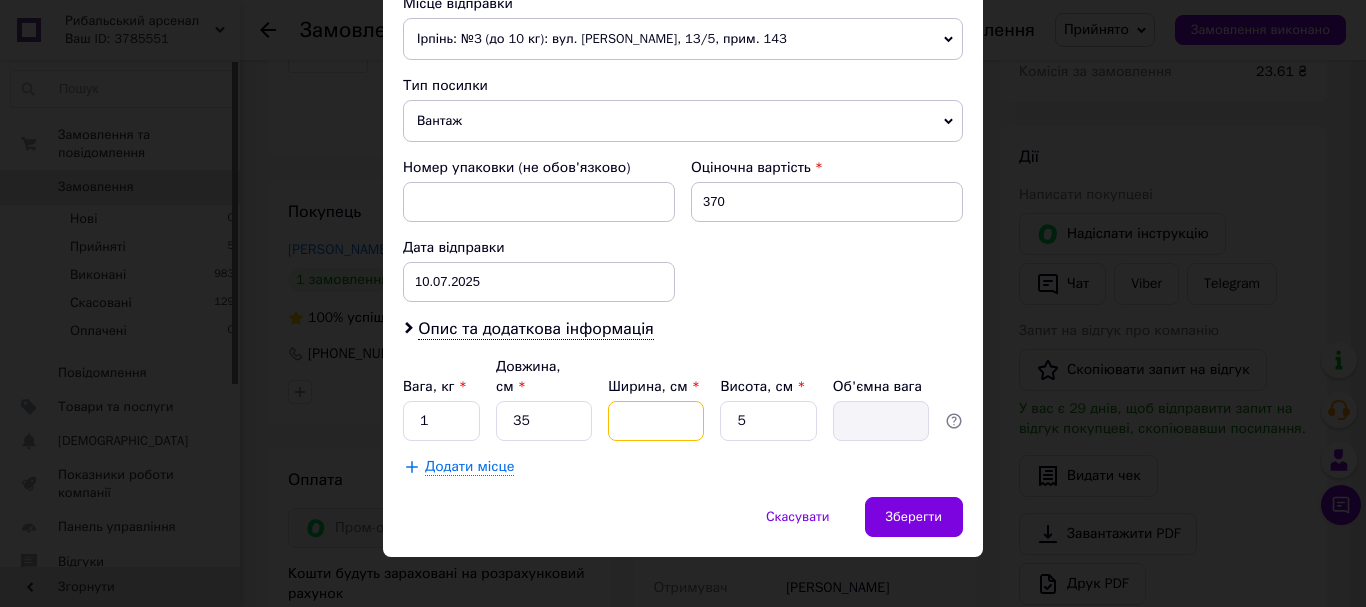 type on "2" 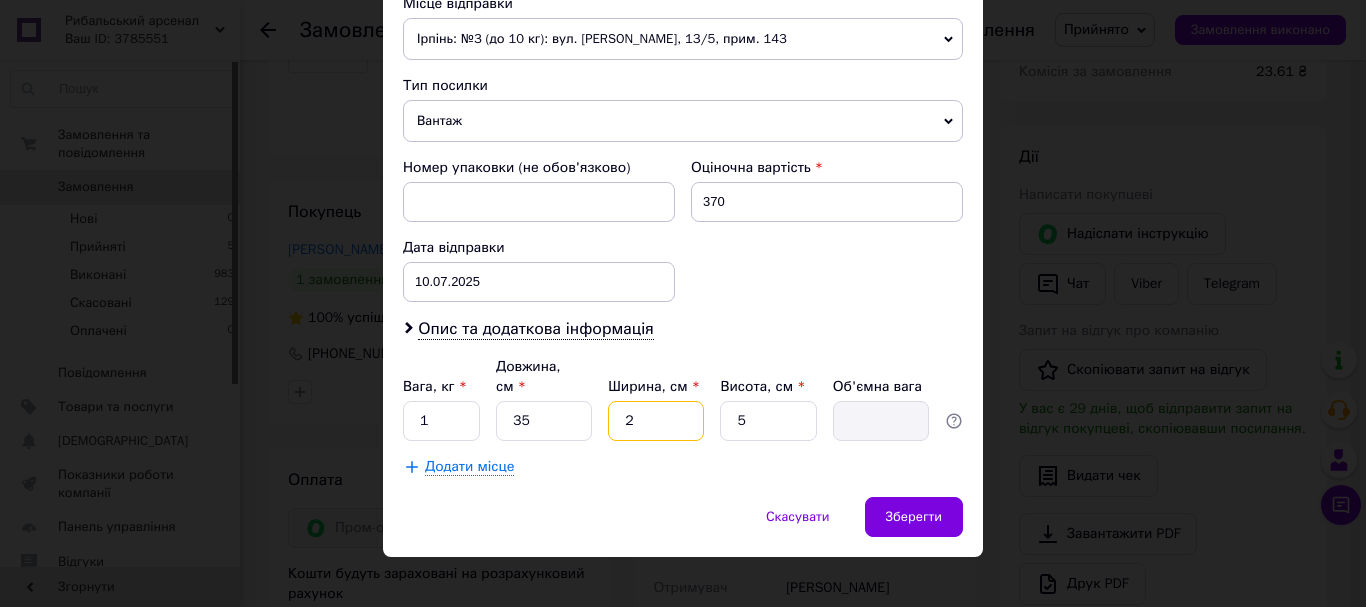 type on "0.1" 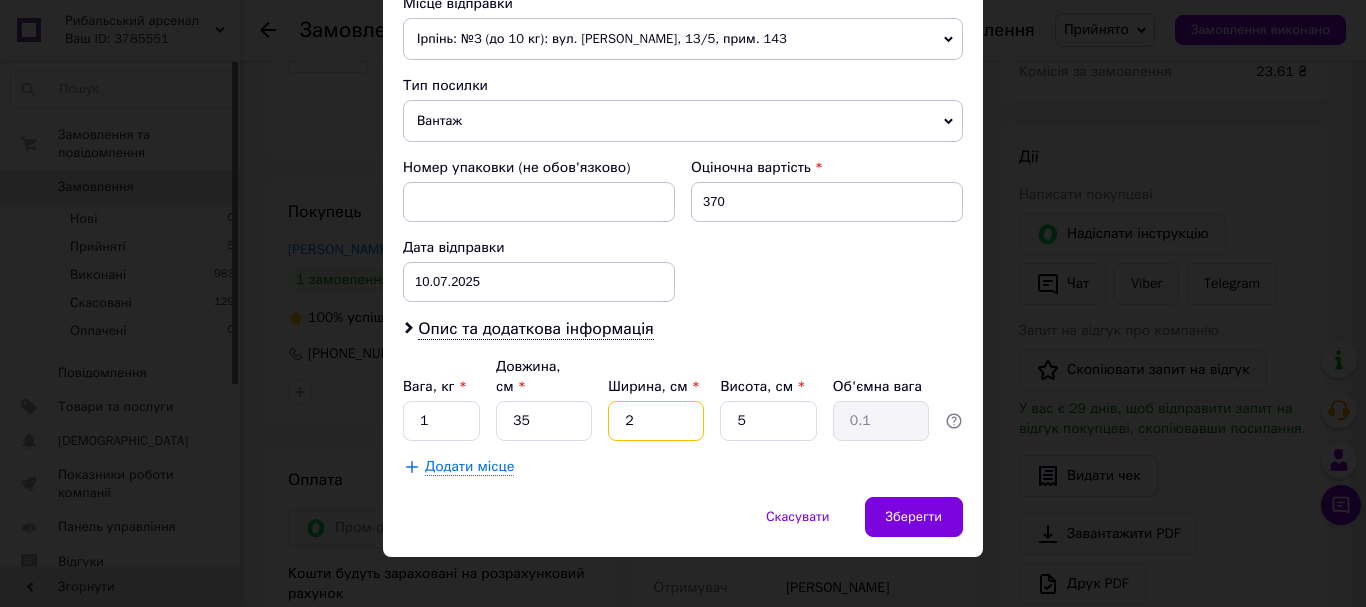 type on "25" 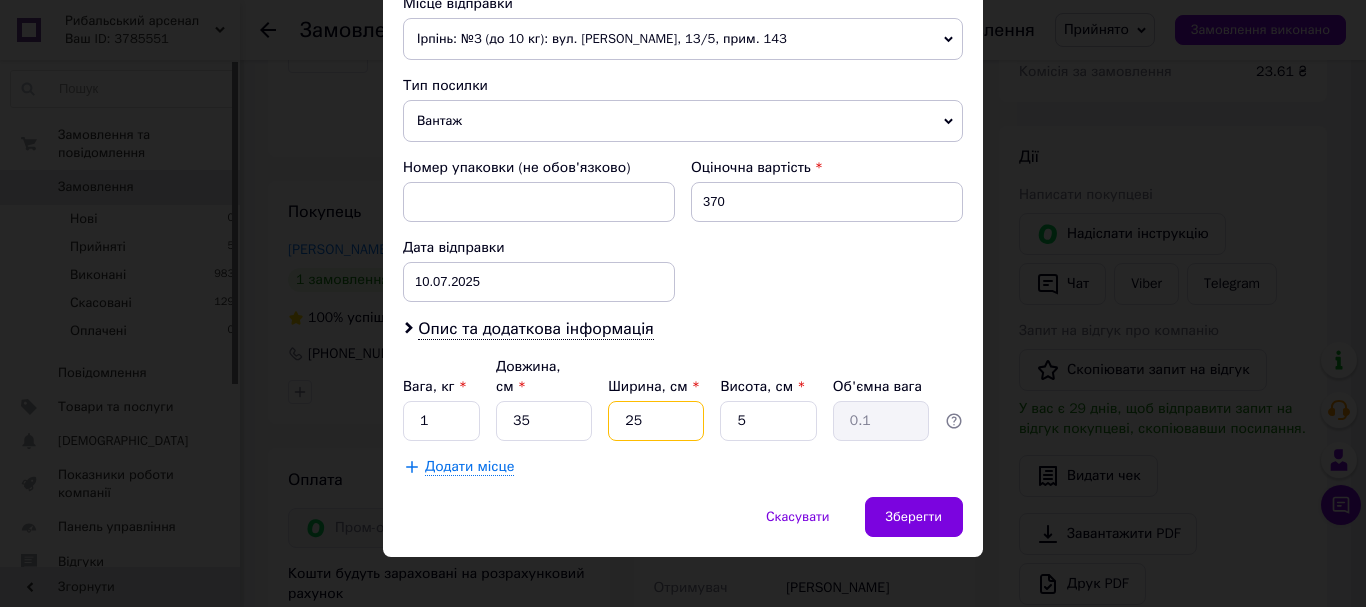 type on "1.09" 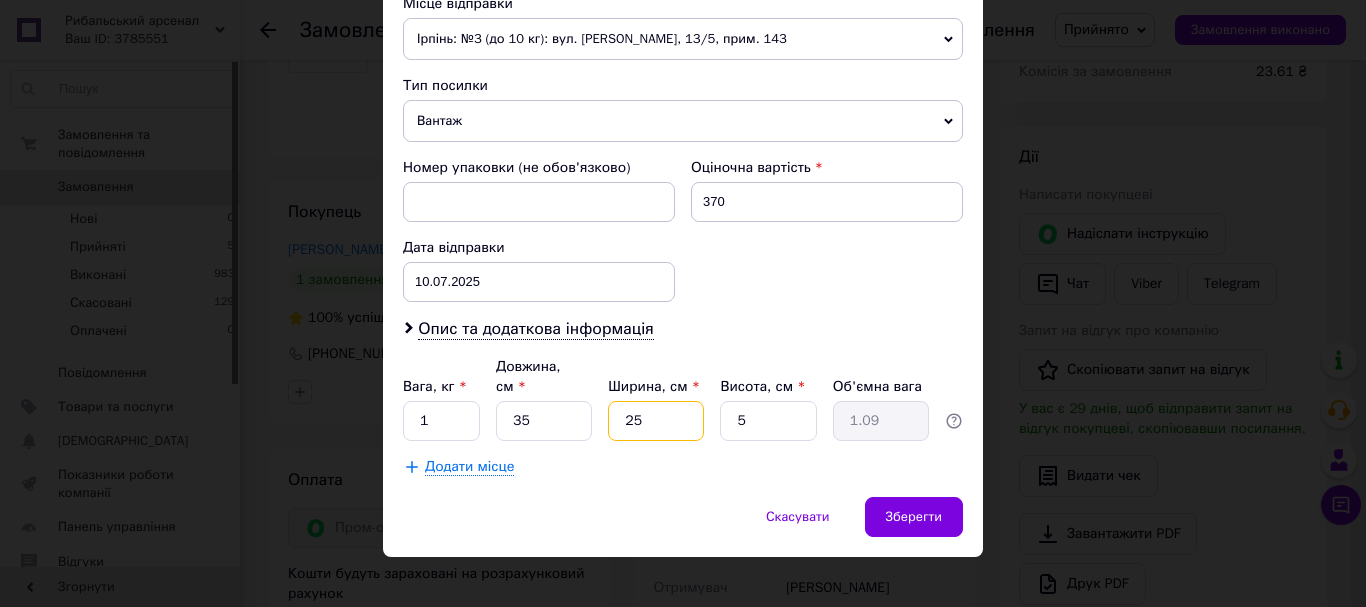 type on "25" 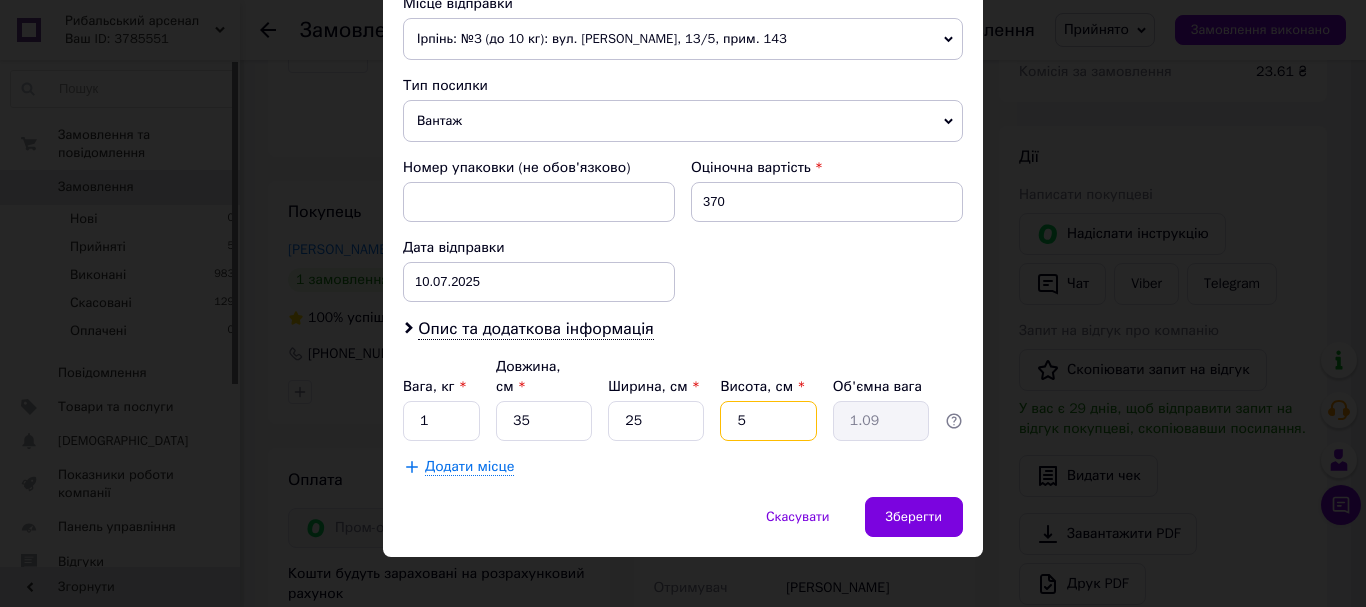 click on "5" at bounding box center [768, 421] 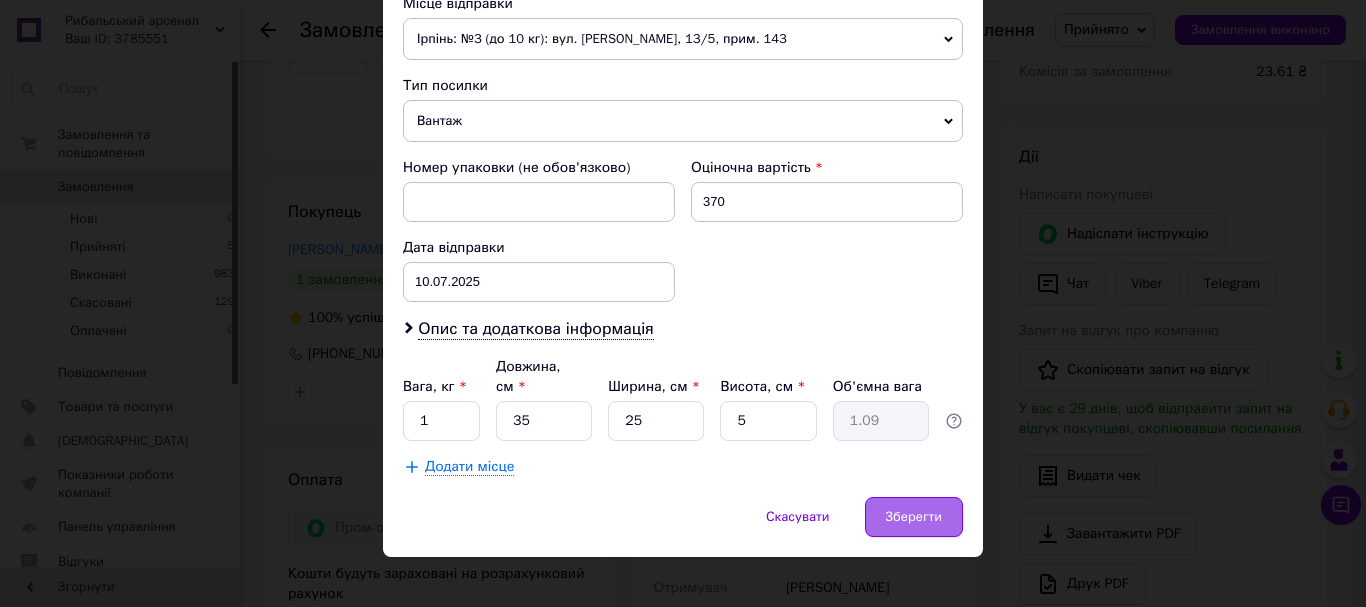 click on "Зберегти" at bounding box center [914, 517] 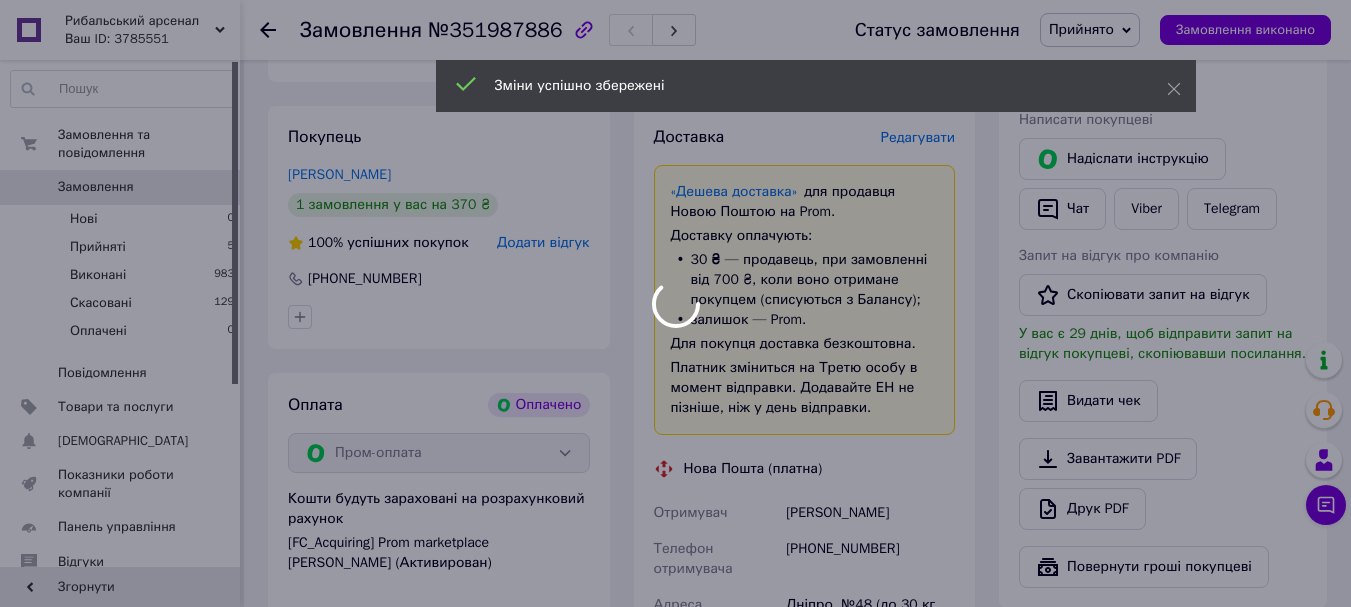 scroll, scrollTop: 500, scrollLeft: 0, axis: vertical 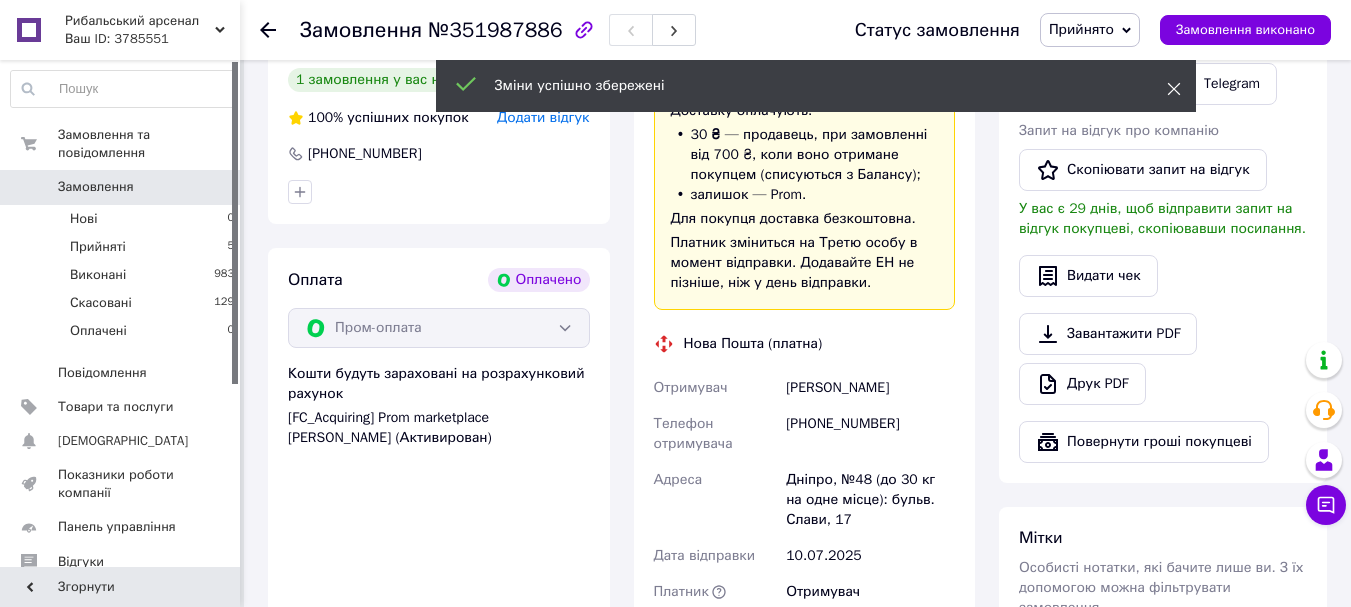 click 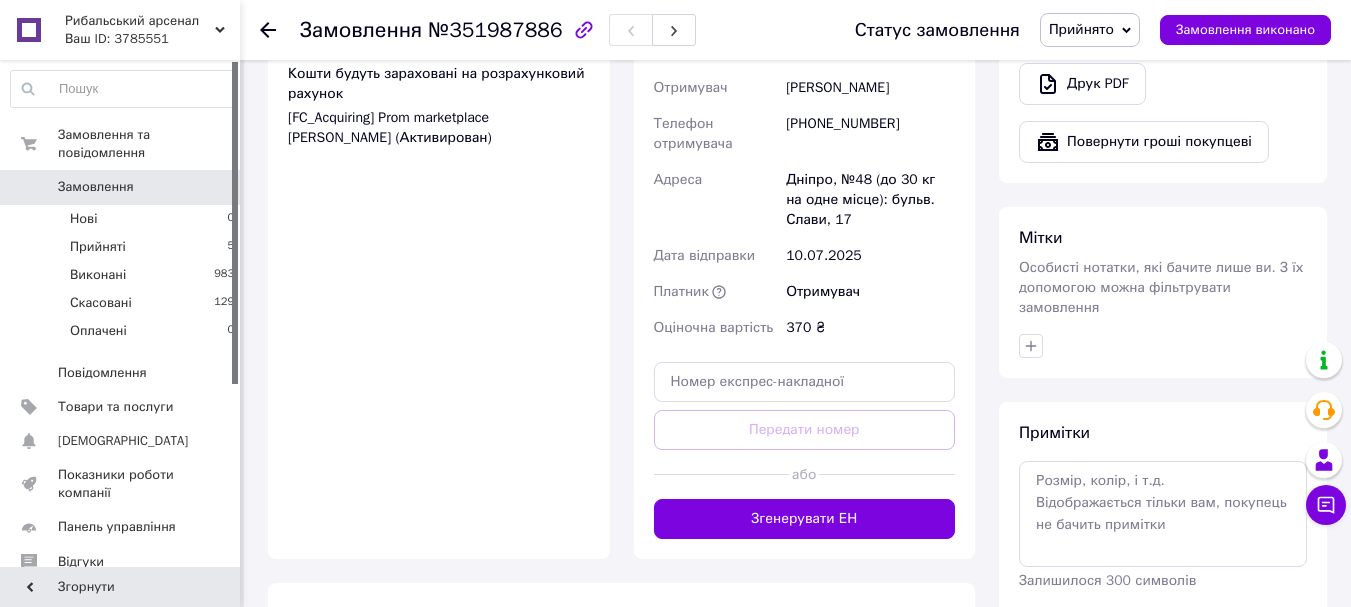 scroll, scrollTop: 900, scrollLeft: 0, axis: vertical 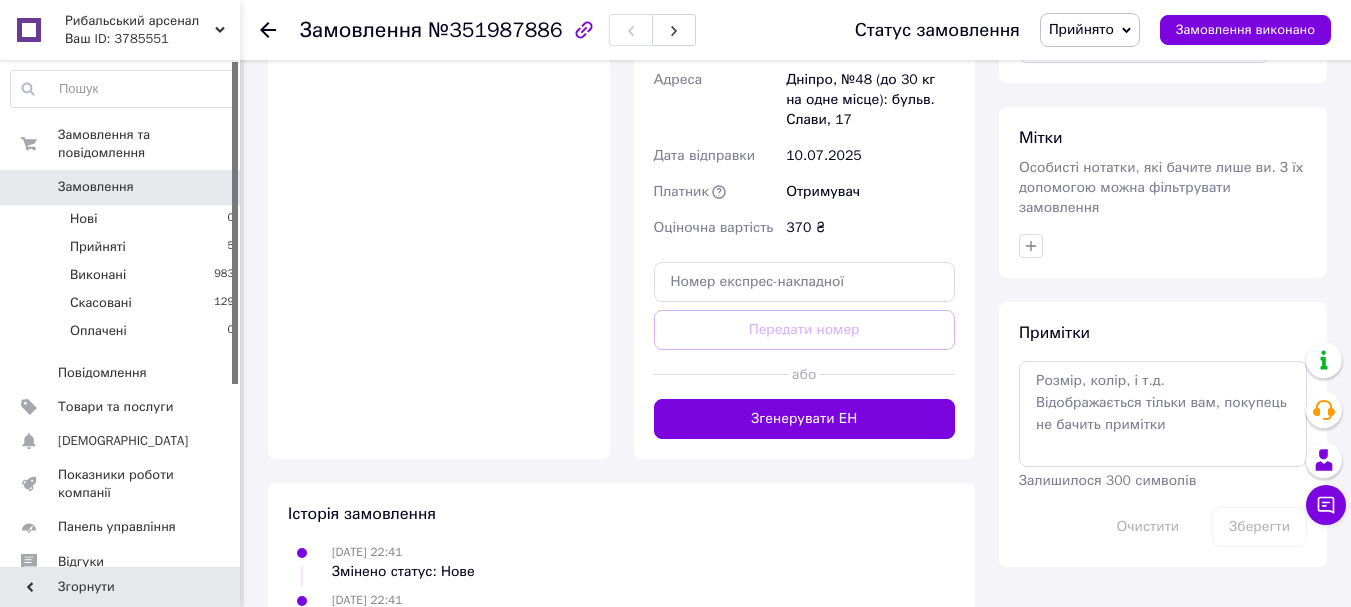 click on "Згенерувати ЕН" at bounding box center [805, 419] 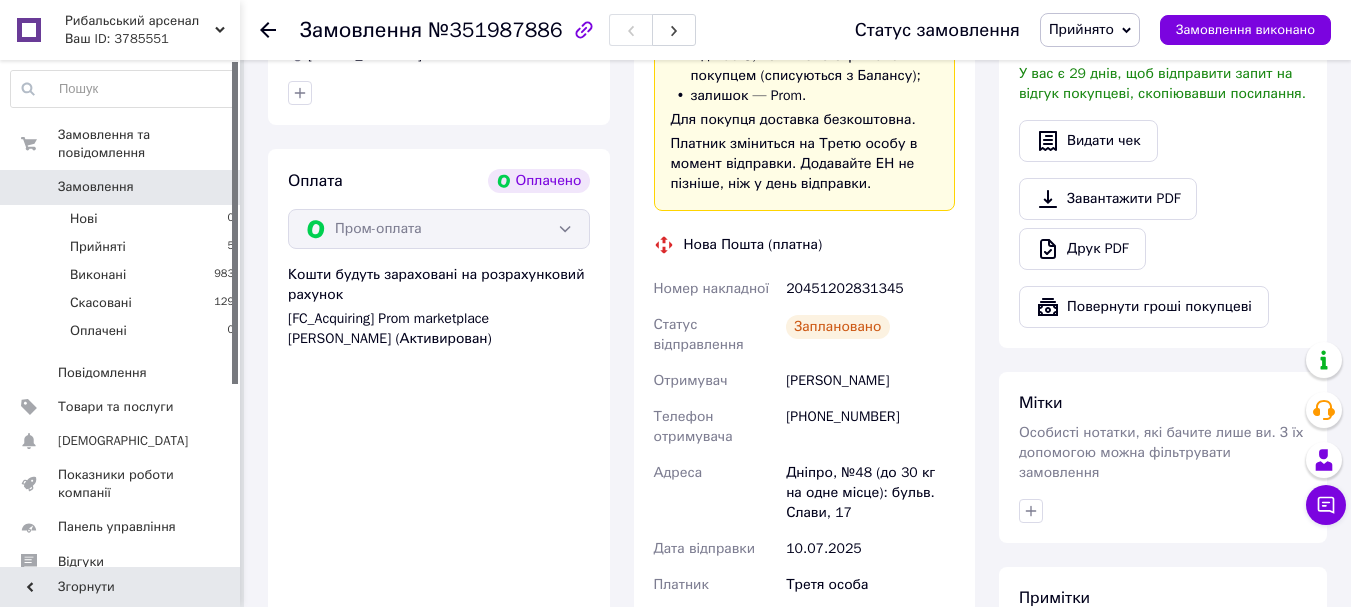 scroll, scrollTop: 600, scrollLeft: 0, axis: vertical 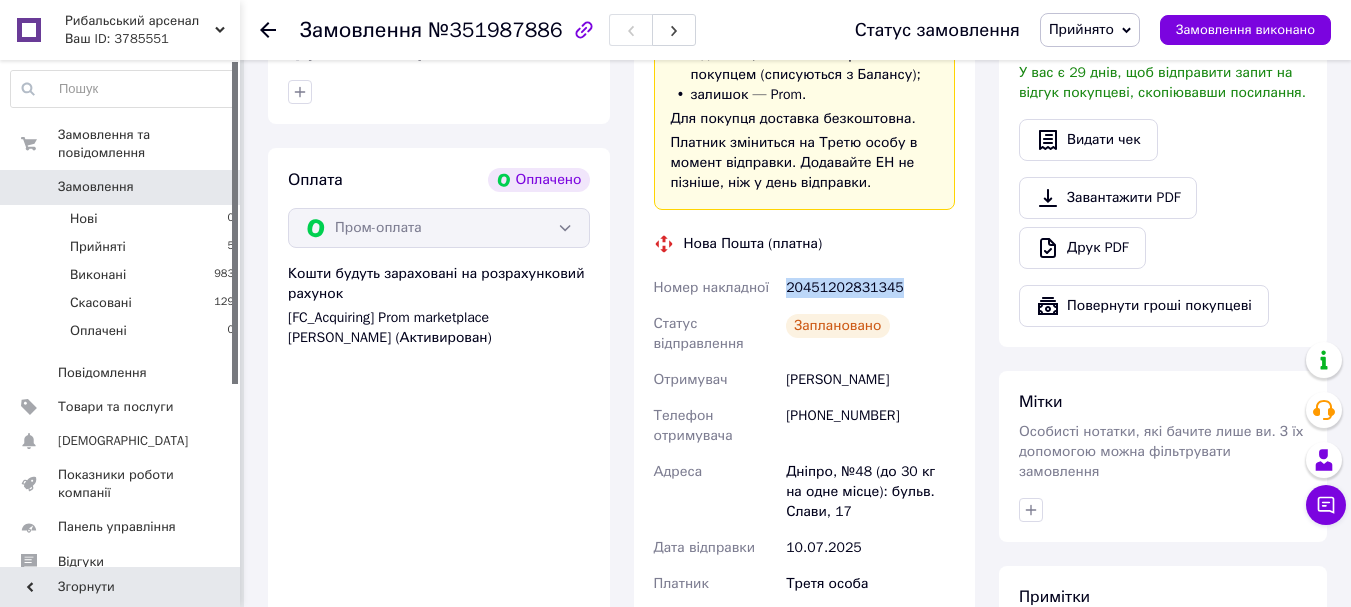 drag, startPoint x: 787, startPoint y: 265, endPoint x: 908, endPoint y: 279, distance: 121.80723 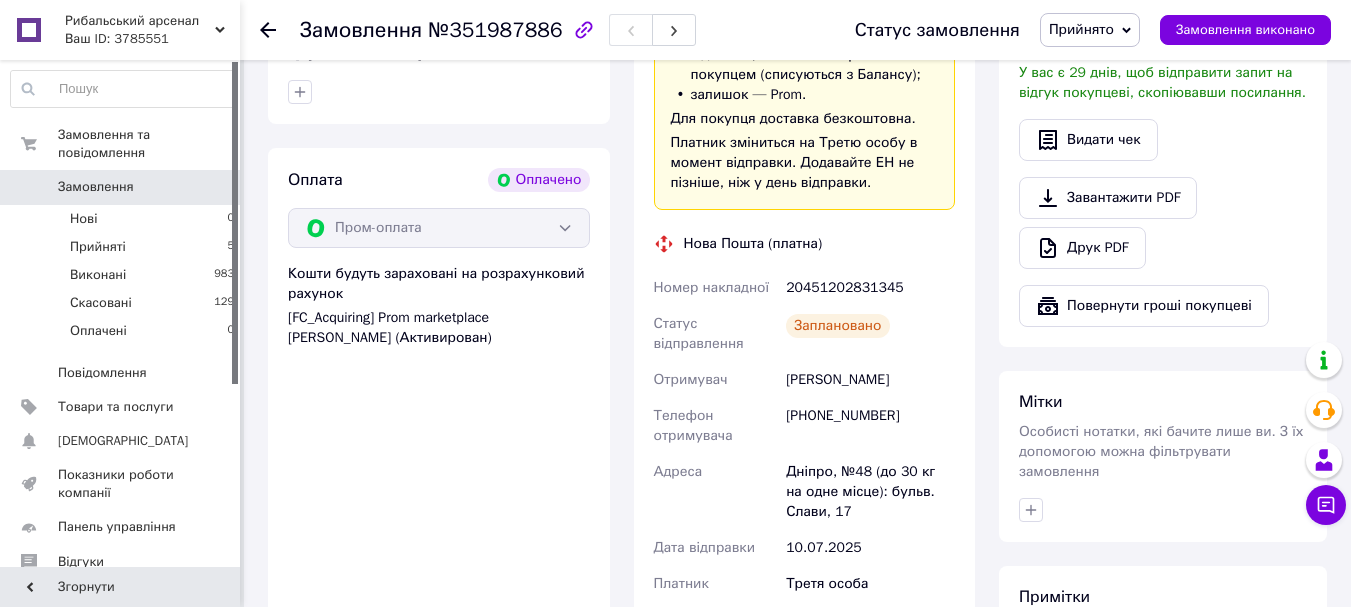 click on "Оплата Оплачено Пром-оплата Кошти будуть зараховані на розрахунковий рахунок [FC_Acquiring] Prom marketplace Писарев Артем Євгенович (Активирован)" at bounding box center (439, 431) 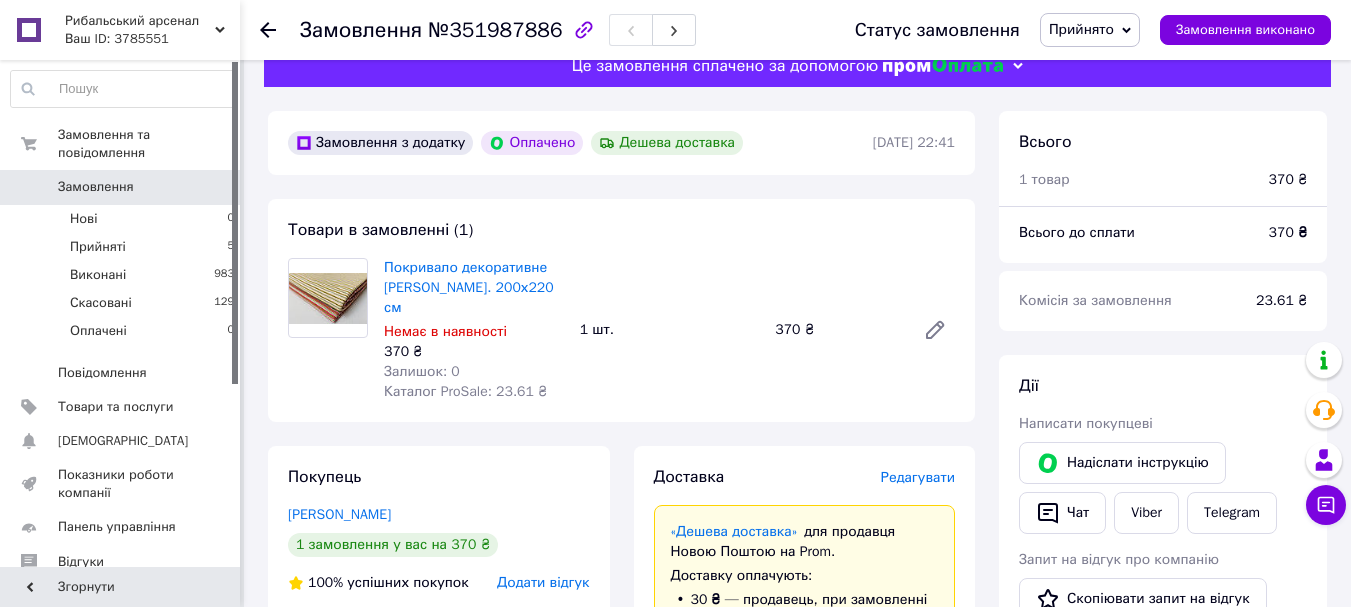 scroll, scrollTop: 0, scrollLeft: 0, axis: both 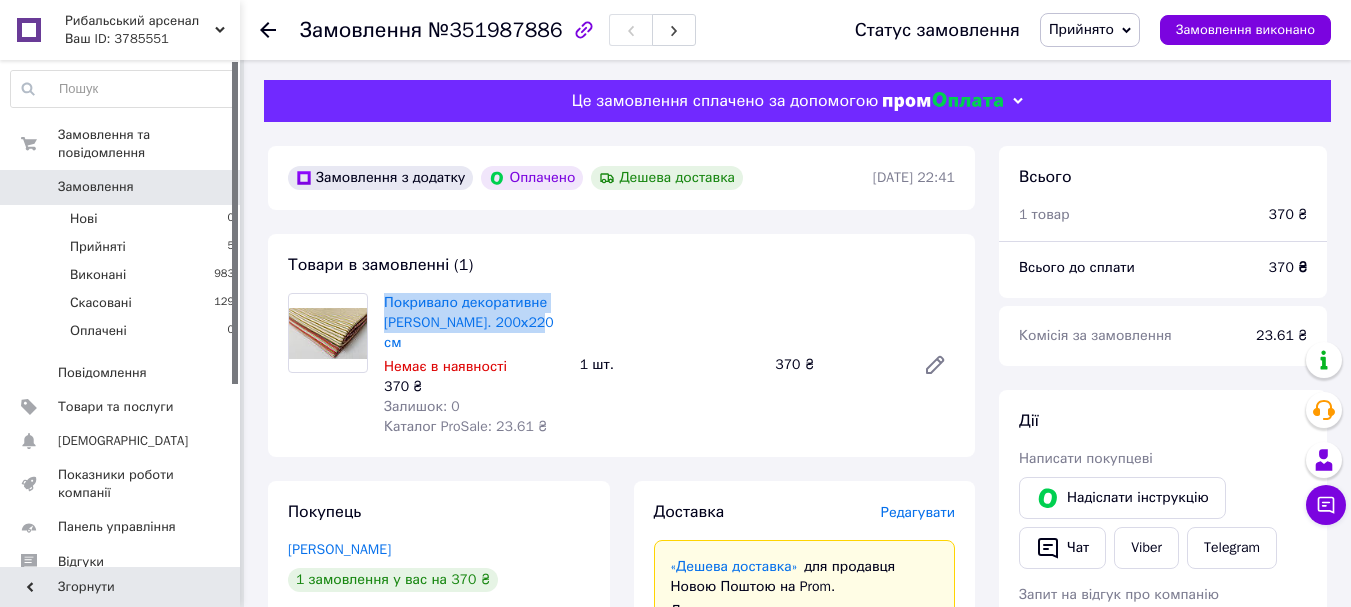 drag, startPoint x: 388, startPoint y: 304, endPoint x: 549, endPoint y: 328, distance: 162.77899 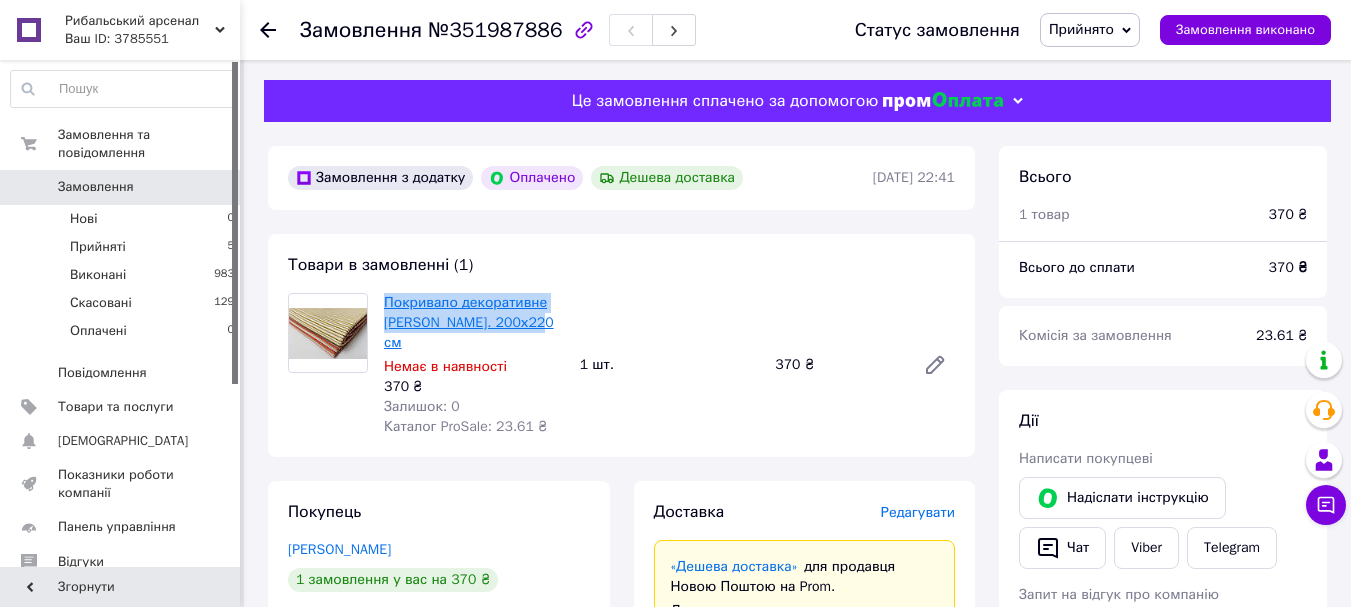 copy on "Покривало декоративне [PERSON_NAME]. 200х220 см" 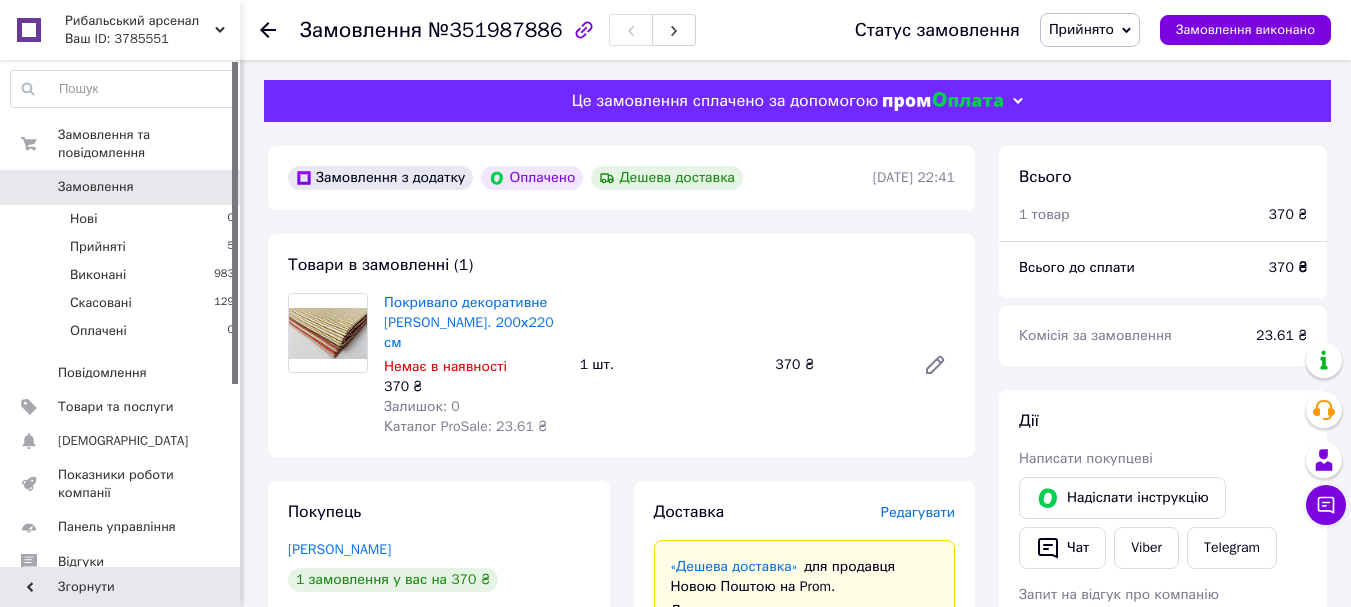 click on "Покривало декоративне жакардове. 200х220 см Немає в наявності 370 ₴ Залишок: 0 Каталог ProSale: 23.61 ₴  1 шт. 370 ₴" at bounding box center (669, 365) 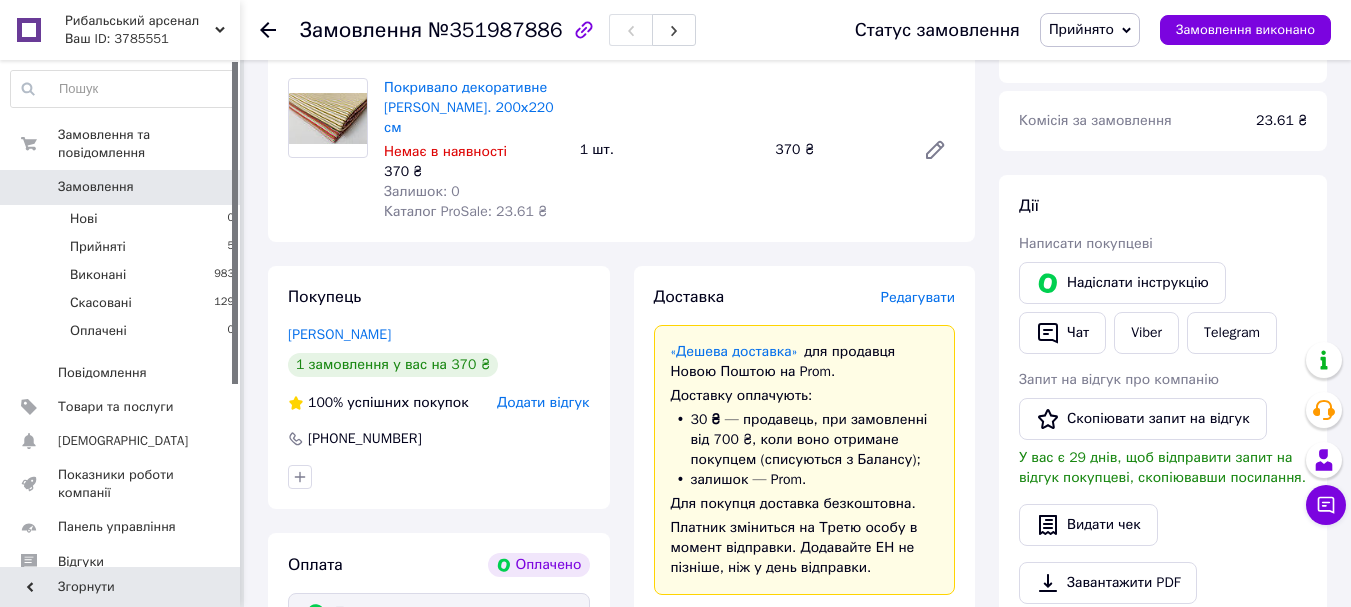 scroll, scrollTop: 0, scrollLeft: 0, axis: both 